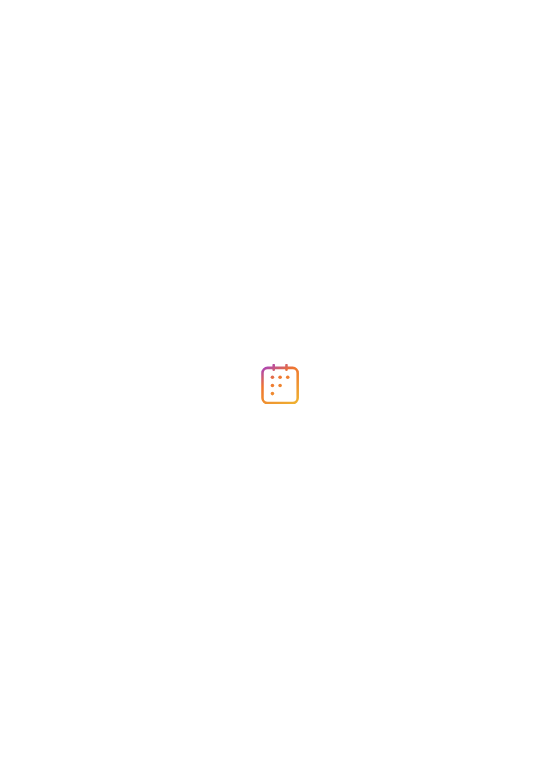 scroll, scrollTop: 0, scrollLeft: 0, axis: both 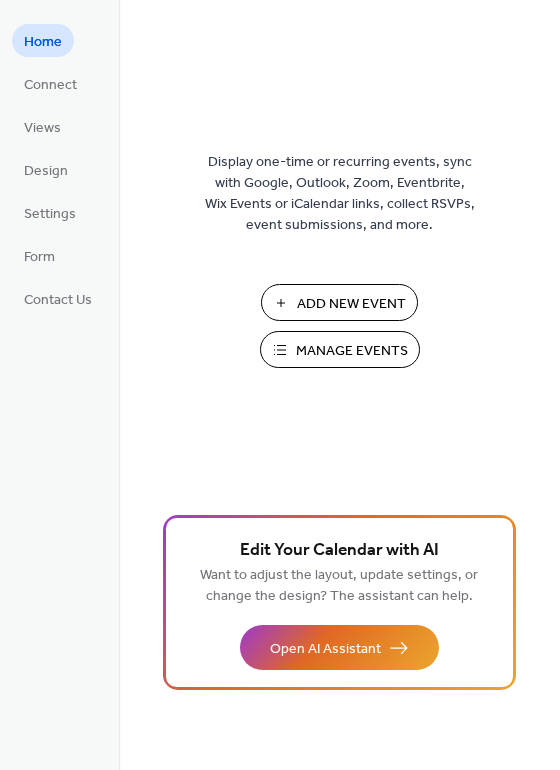 click on "Add New Event" at bounding box center [351, 304] 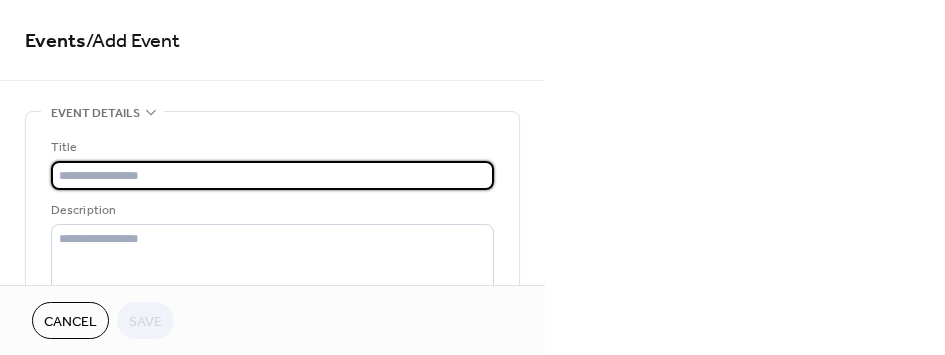 scroll, scrollTop: 0, scrollLeft: 0, axis: both 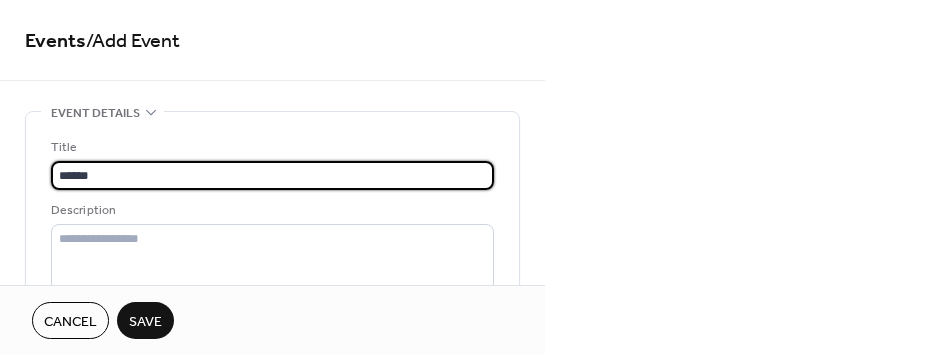 drag, startPoint x: 145, startPoint y: 173, endPoint x: 9, endPoint y: 159, distance: 136.71869 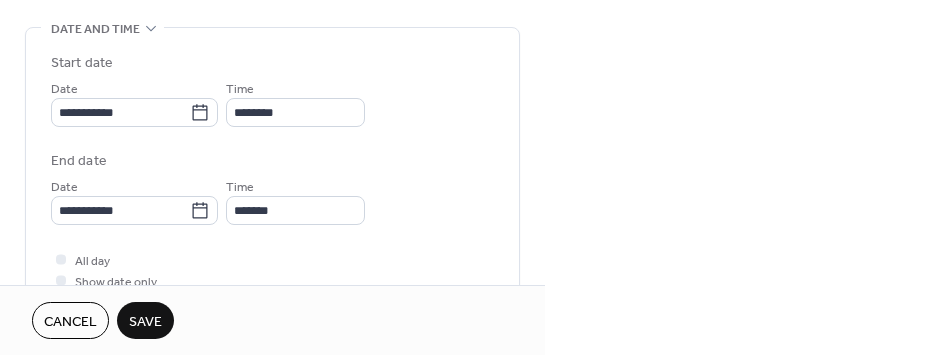 scroll, scrollTop: 600, scrollLeft: 0, axis: vertical 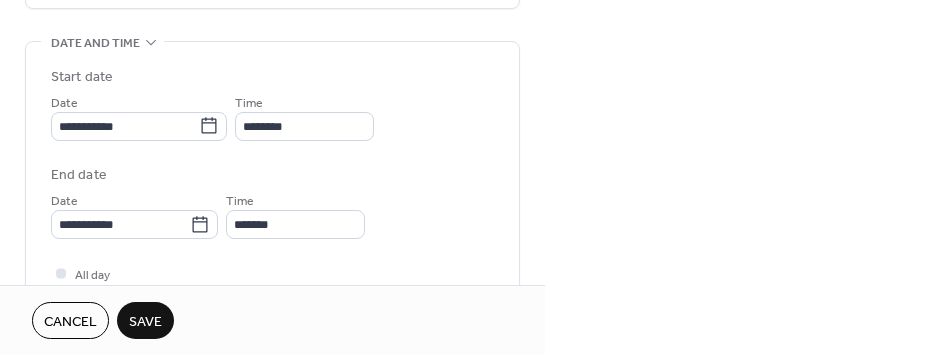 type on "******" 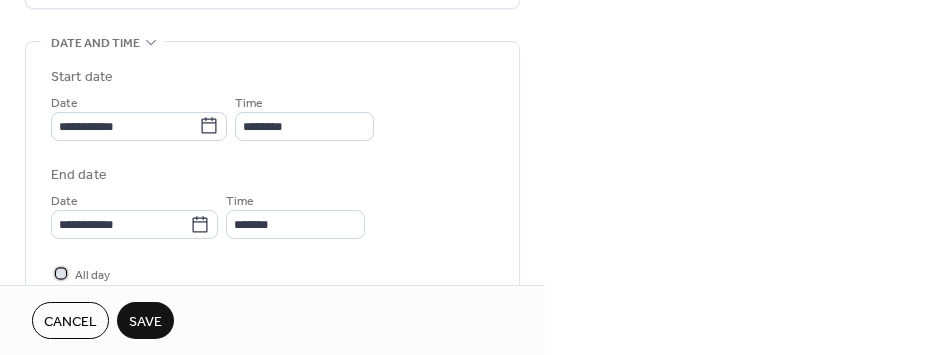 click at bounding box center [61, 273] 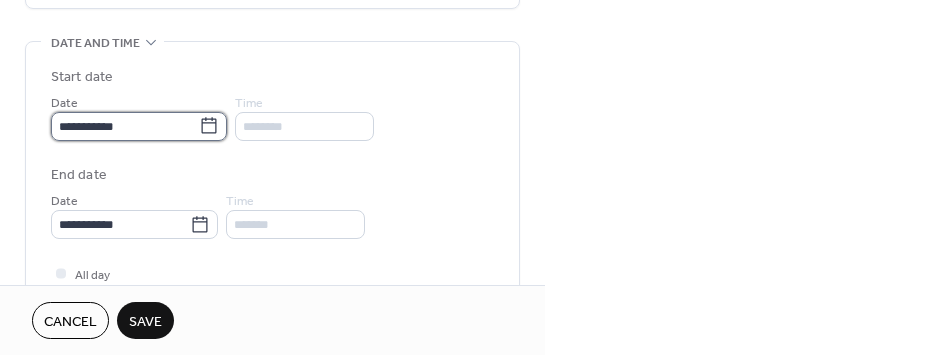 click on "**********" at bounding box center (125, 126) 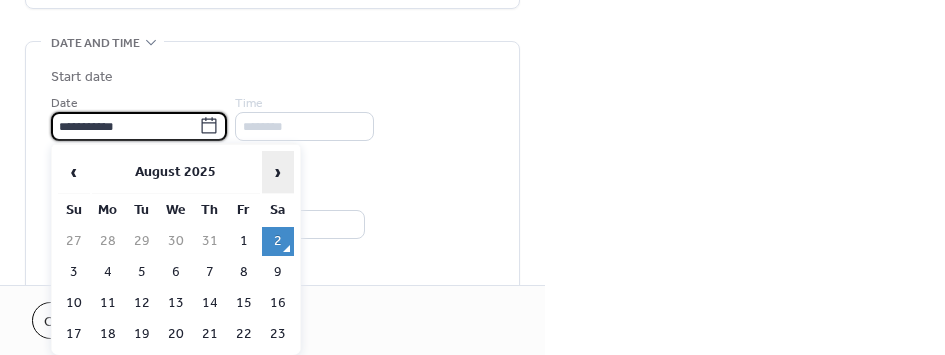click on "›" at bounding box center (278, 172) 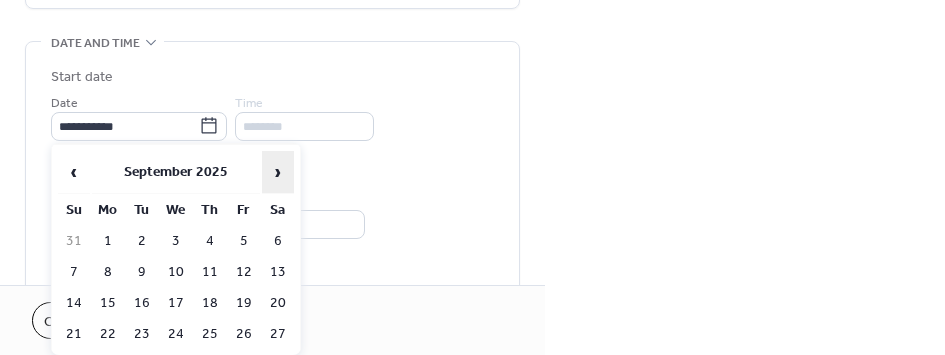 click on "›" at bounding box center [278, 172] 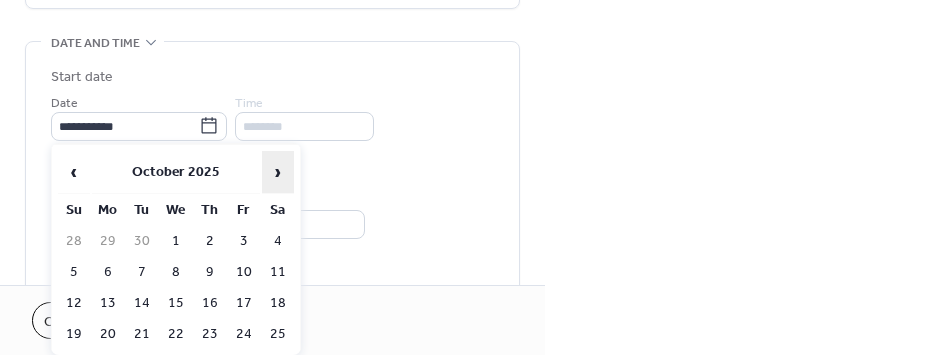 click on "›" at bounding box center [278, 172] 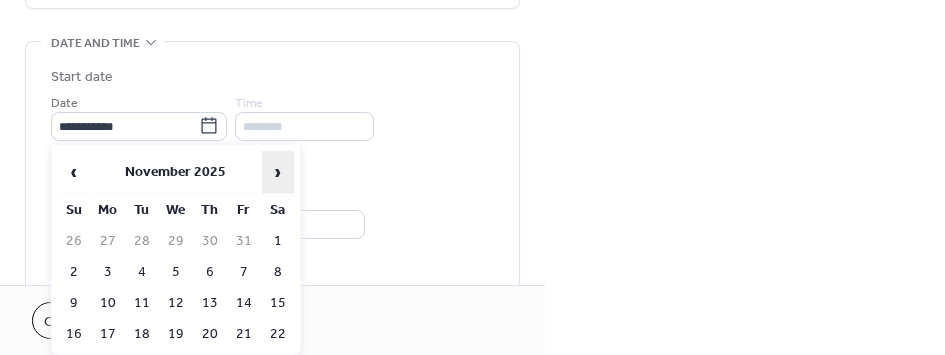 click on "›" at bounding box center (278, 172) 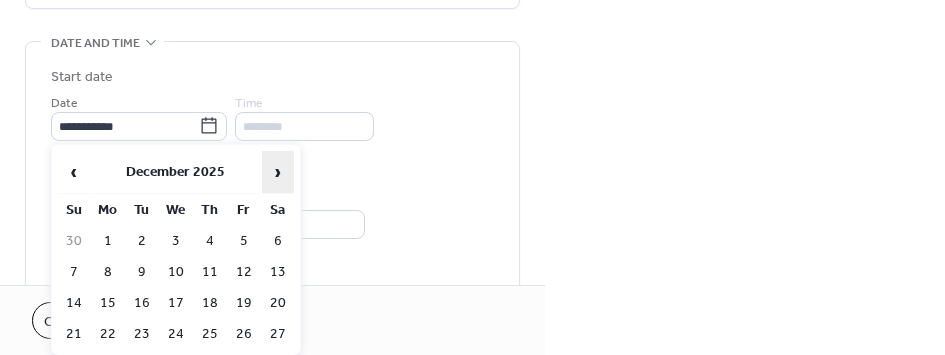 click on "›" at bounding box center [278, 172] 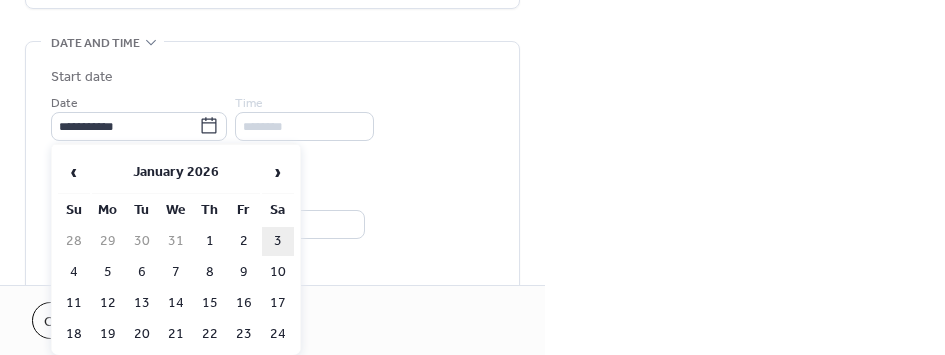 click on "3" at bounding box center [278, 241] 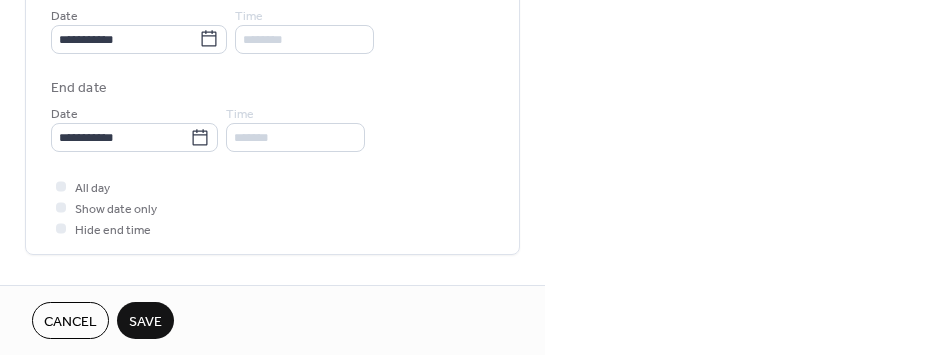 scroll, scrollTop: 700, scrollLeft: 0, axis: vertical 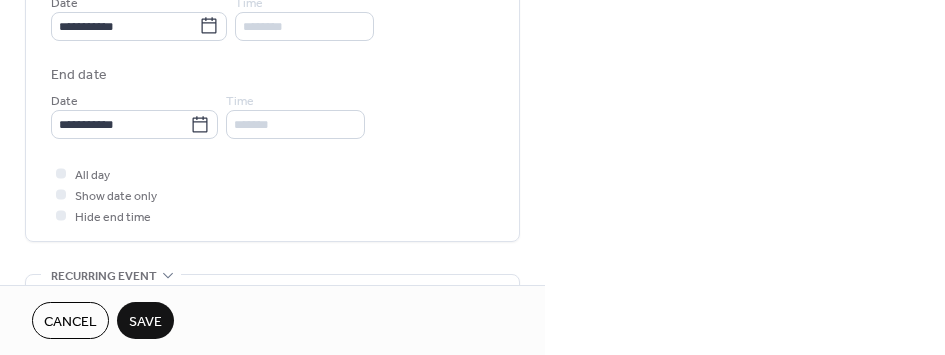 click on "Save" at bounding box center (145, 322) 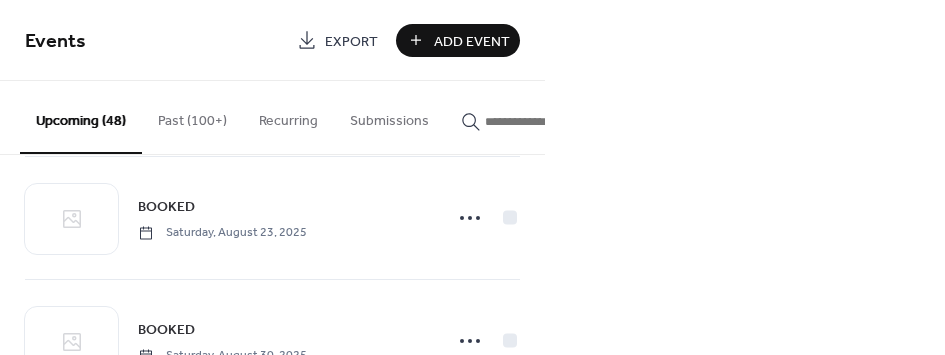 scroll, scrollTop: 400, scrollLeft: 0, axis: vertical 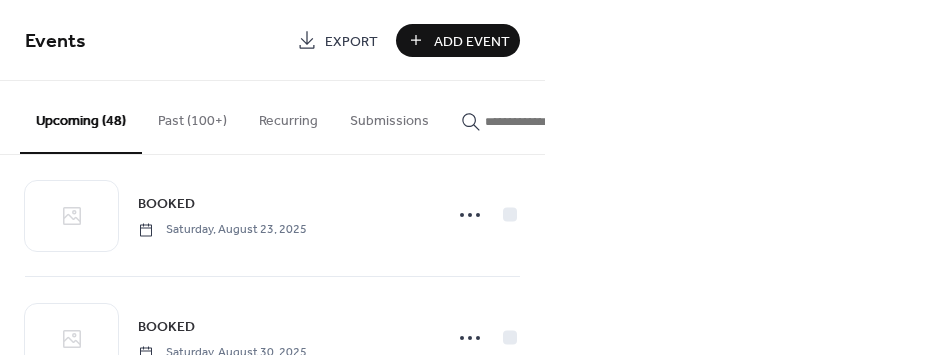 click on "Add Event" at bounding box center (472, 41) 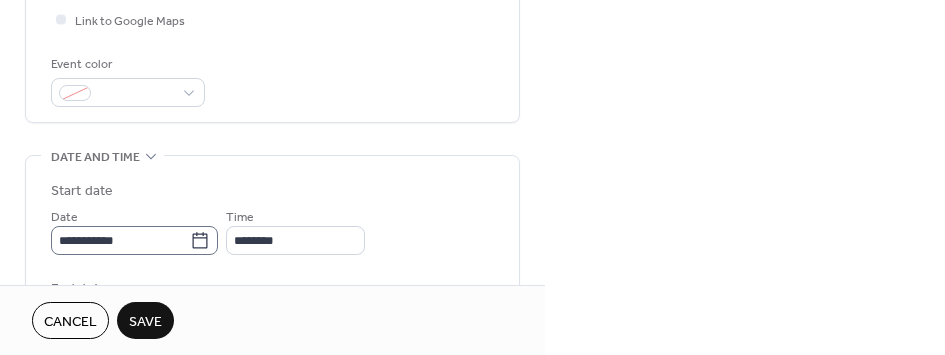 scroll, scrollTop: 600, scrollLeft: 0, axis: vertical 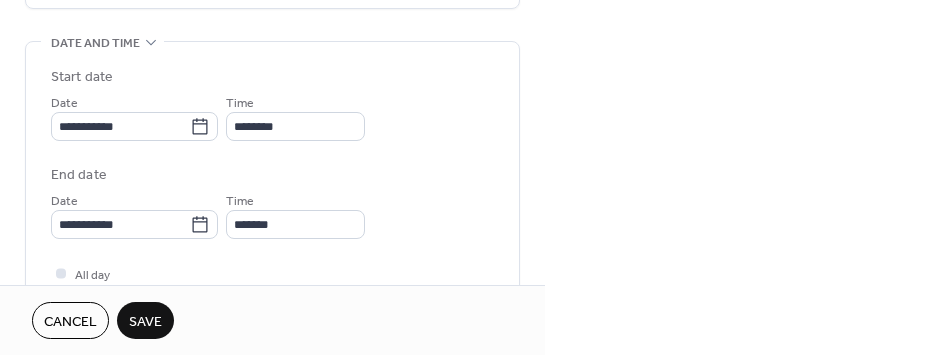 type on "******" 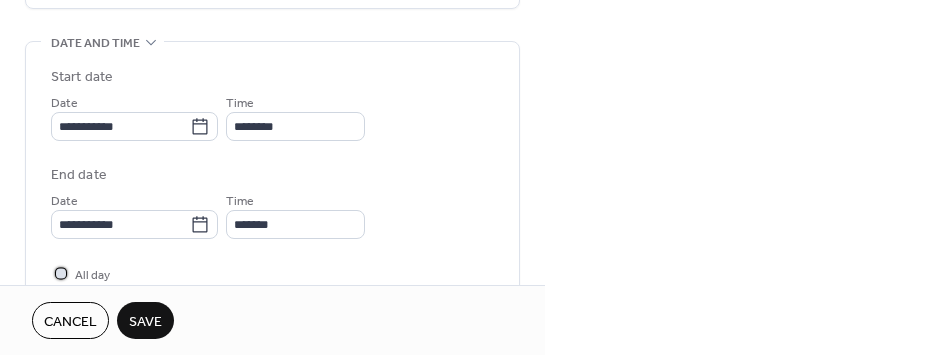 click at bounding box center (61, 273) 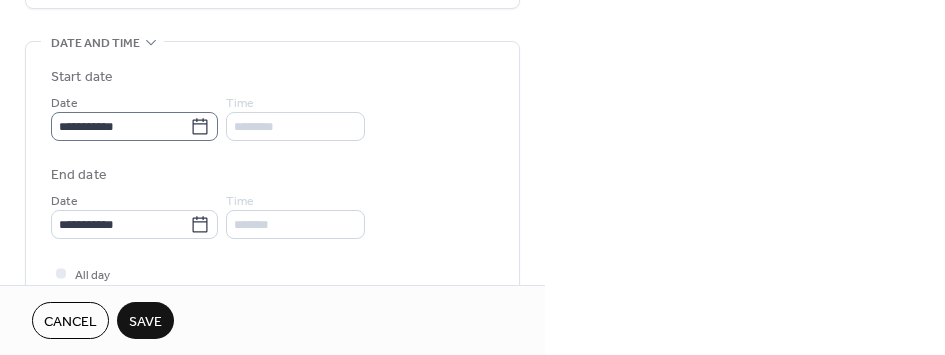 click 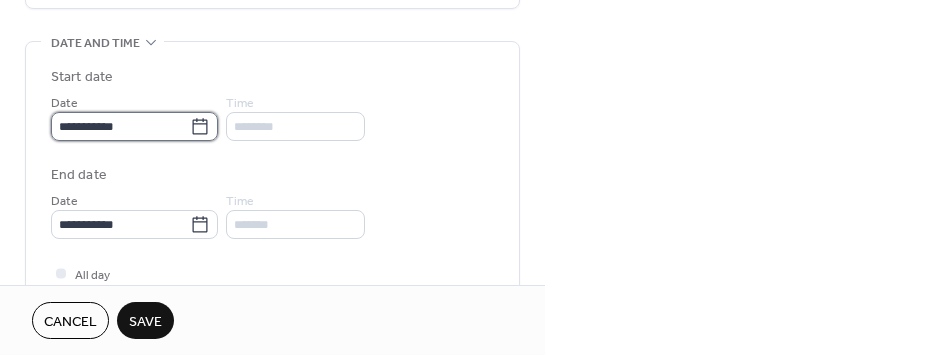 click on "**********" at bounding box center (120, 126) 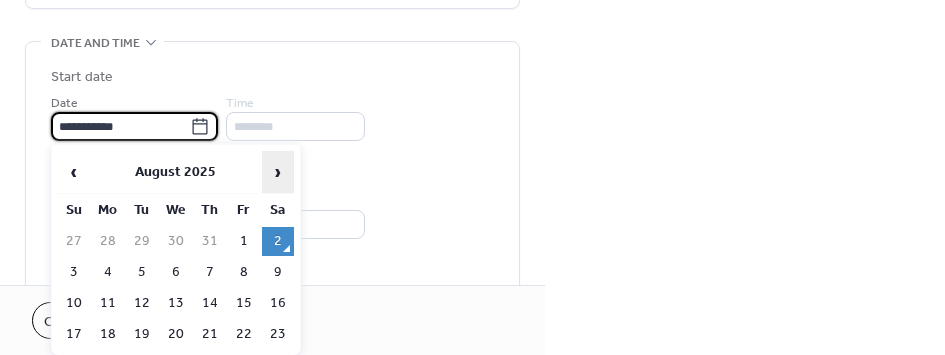 click on "›" at bounding box center (278, 172) 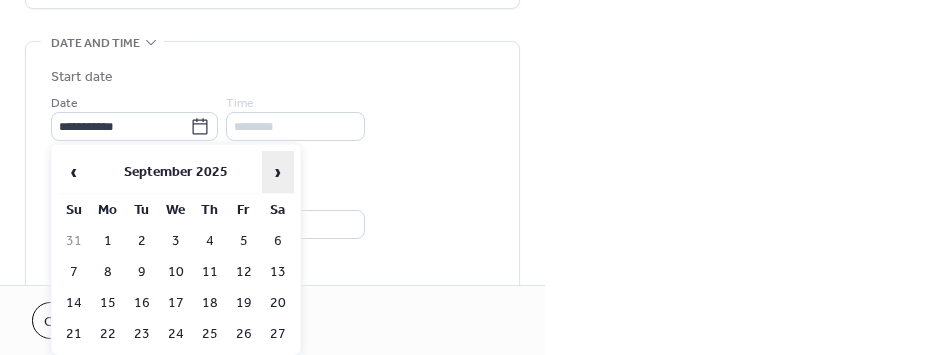click on "›" at bounding box center [278, 172] 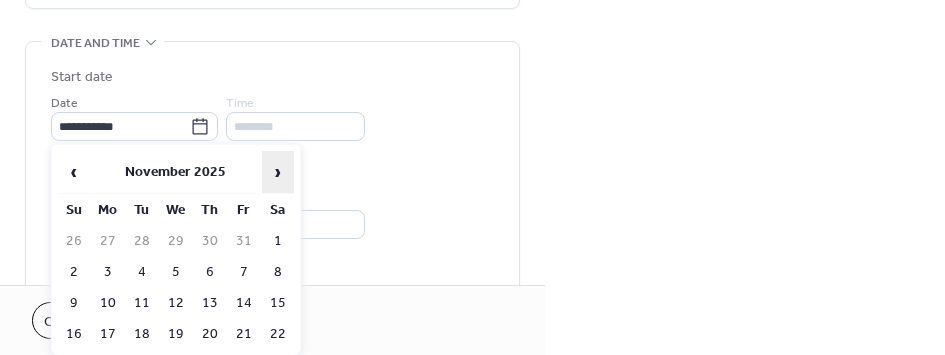 click on "›" at bounding box center [278, 172] 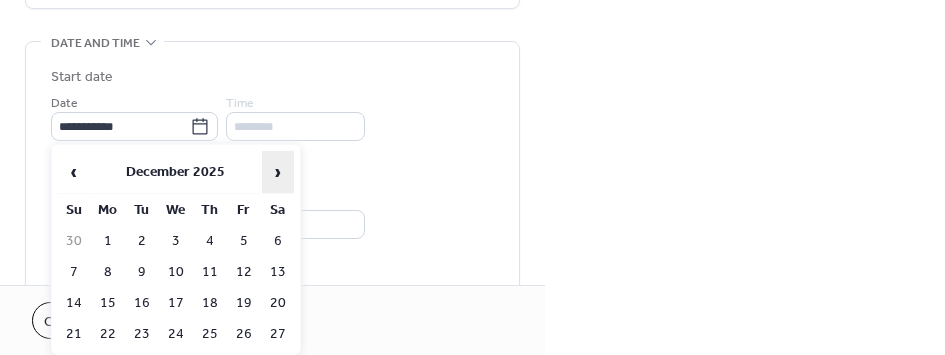 click on "›" at bounding box center [278, 172] 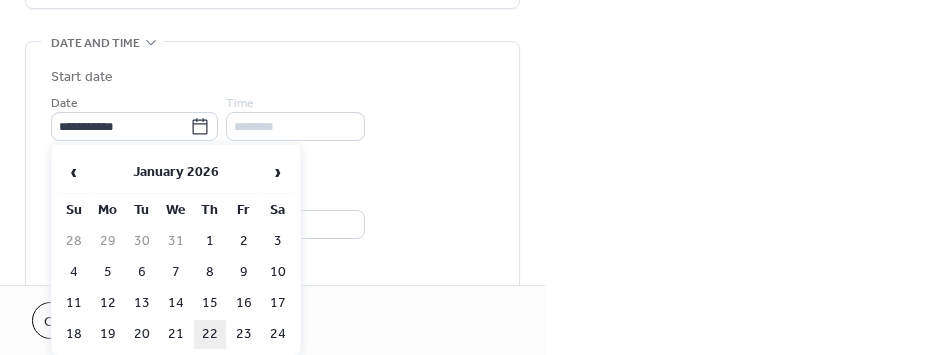 click on "22" at bounding box center [210, 334] 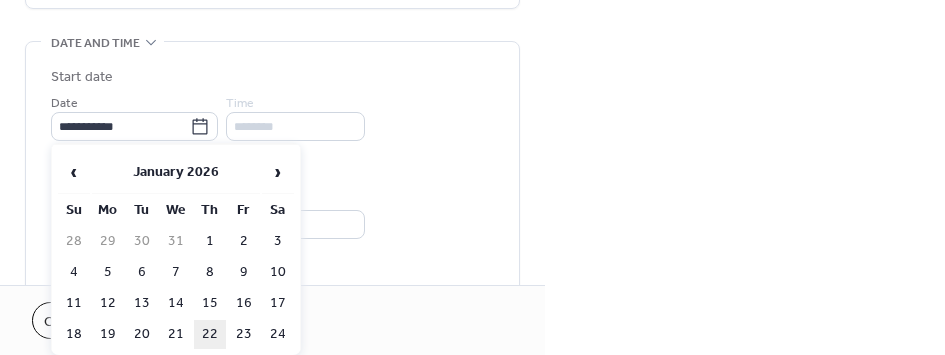 type on "**********" 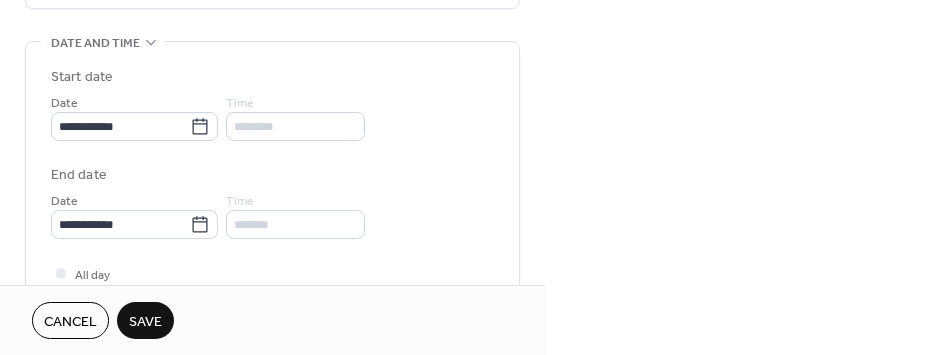 scroll, scrollTop: 700, scrollLeft: 0, axis: vertical 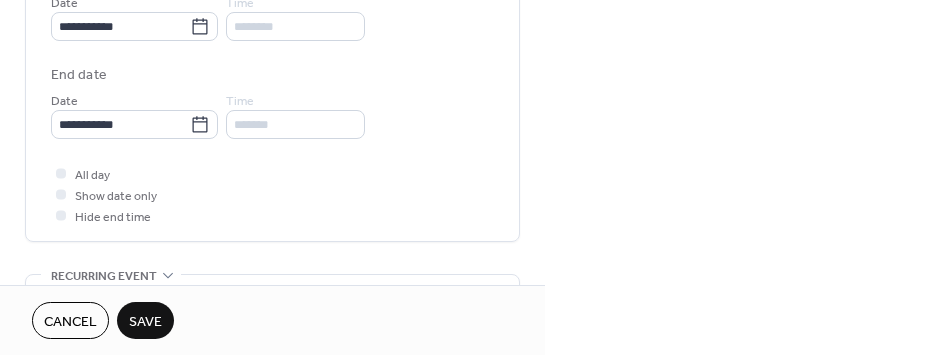 click on "Save" at bounding box center [145, 322] 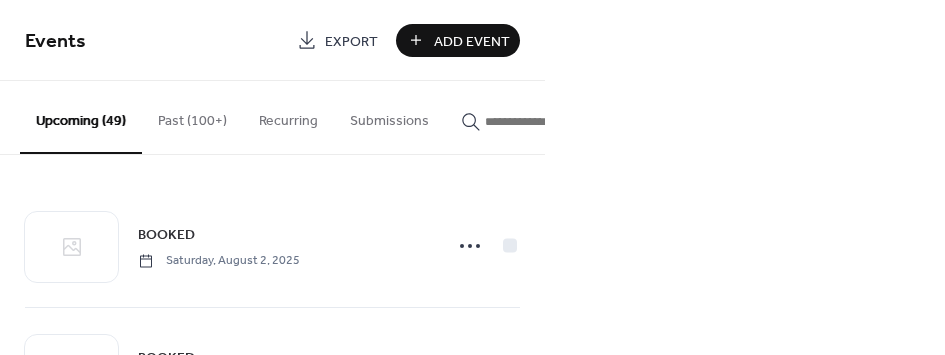 click on "Add Event" at bounding box center [472, 41] 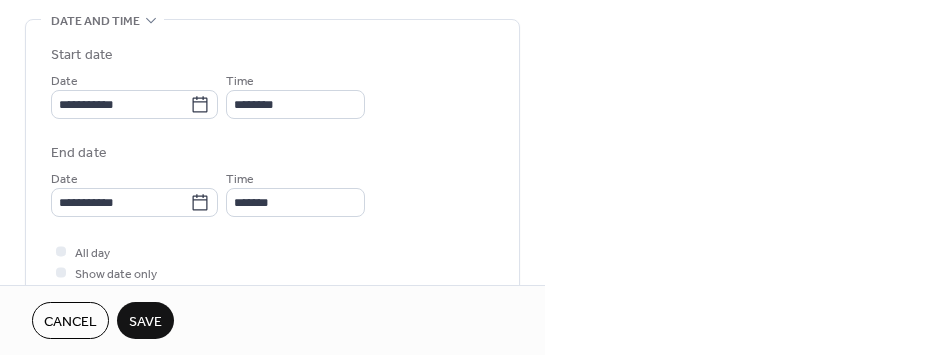 scroll, scrollTop: 700, scrollLeft: 0, axis: vertical 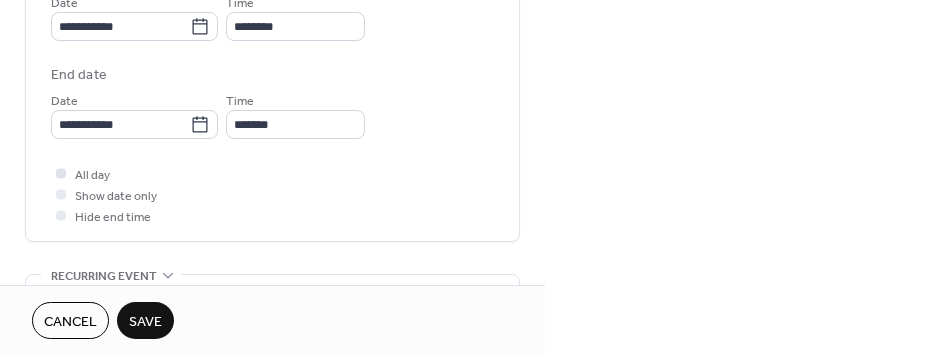type on "******" 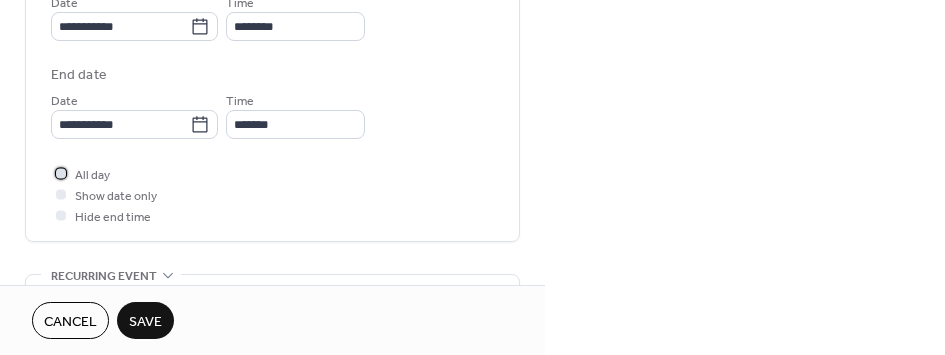 click at bounding box center [61, 173] 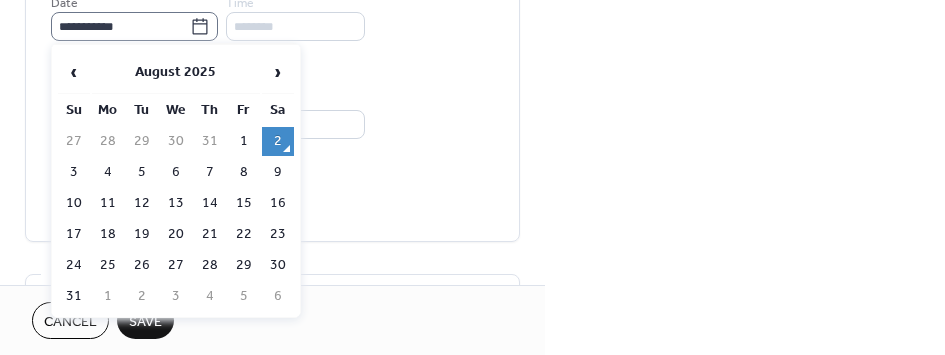 click 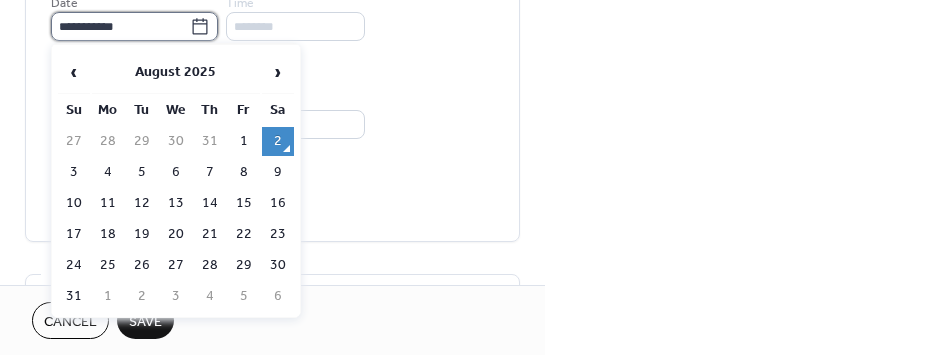 click on "**********" at bounding box center [120, 26] 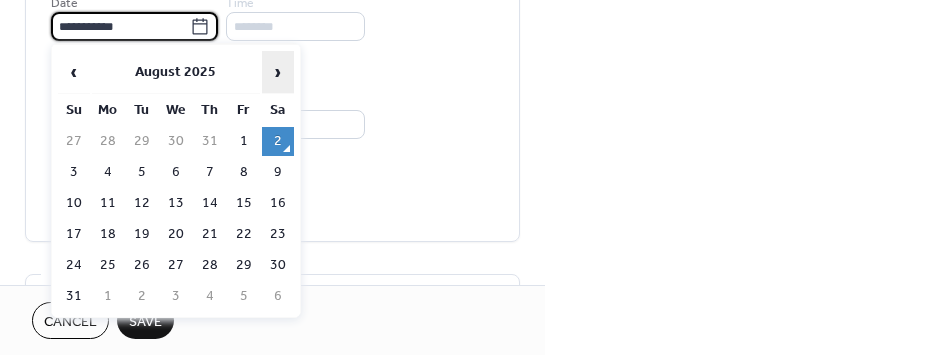 click on "›" at bounding box center (278, 72) 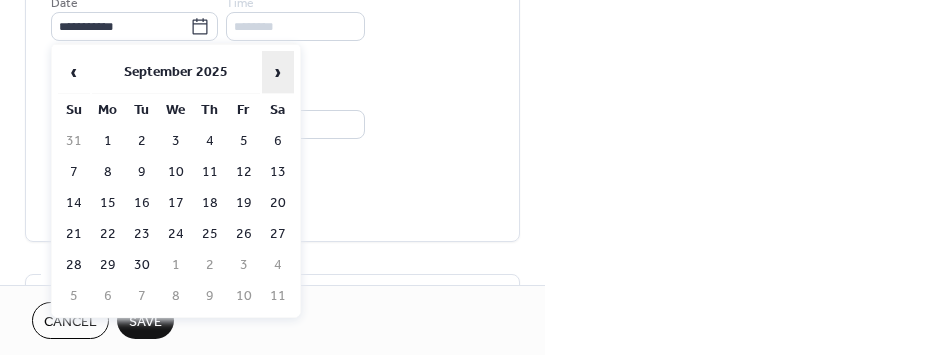 click on "›" at bounding box center (278, 72) 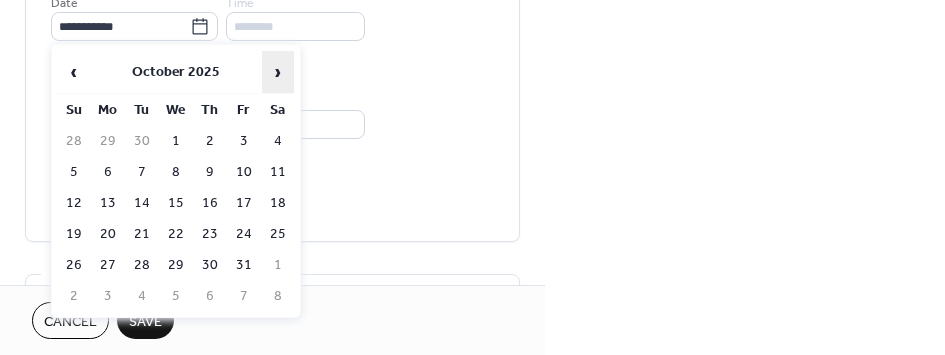 click on "›" at bounding box center (278, 72) 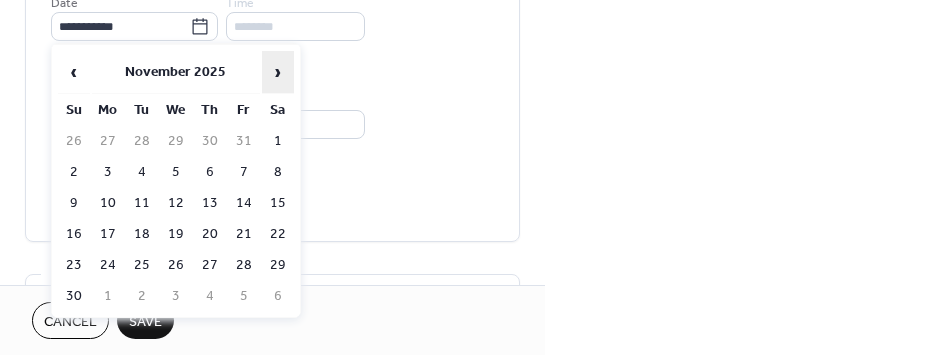 click on "›" at bounding box center [278, 72] 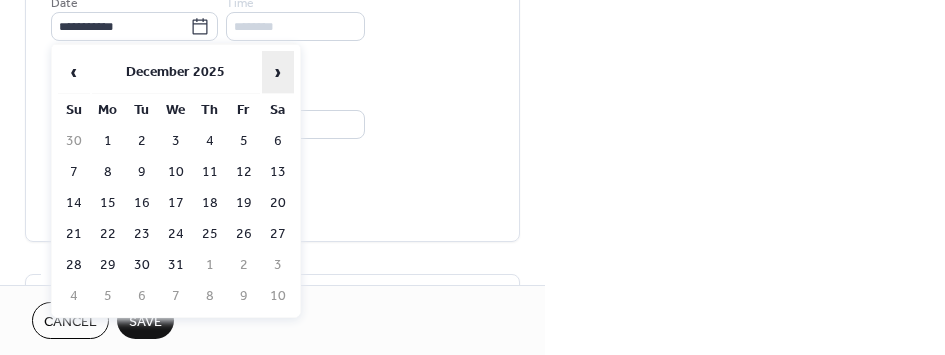 click on "›" at bounding box center [278, 72] 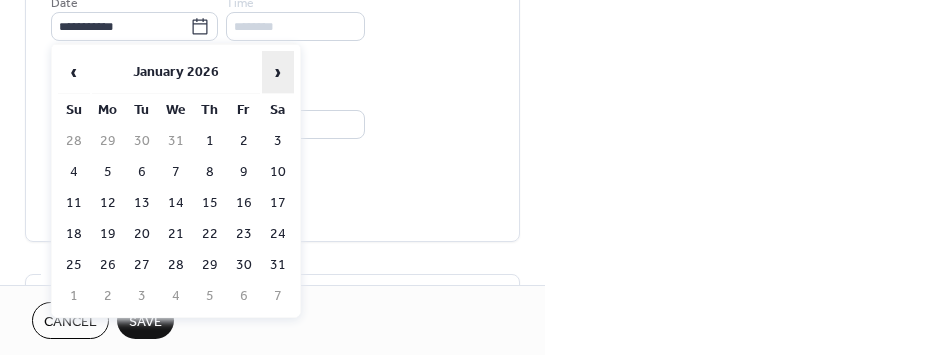 click on "›" at bounding box center [278, 72] 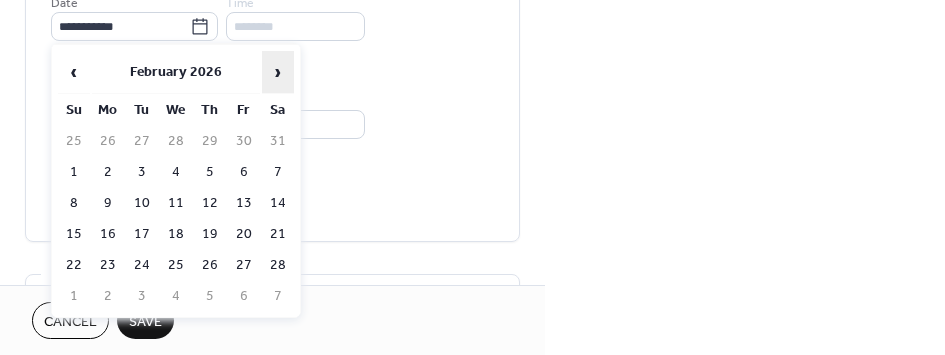 click on "›" at bounding box center (278, 72) 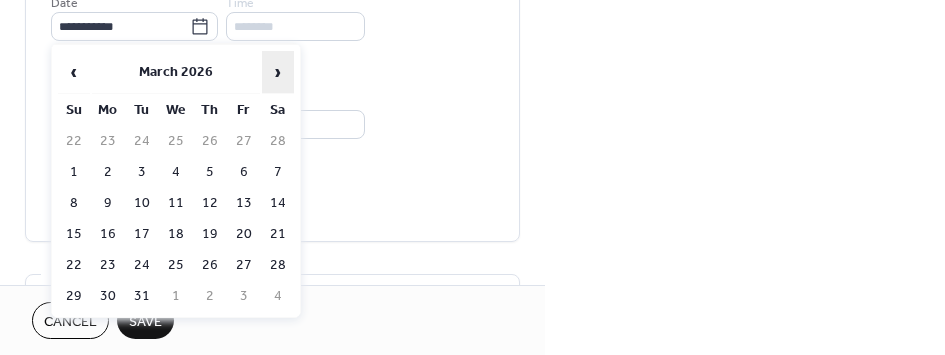 click on "›" at bounding box center (278, 72) 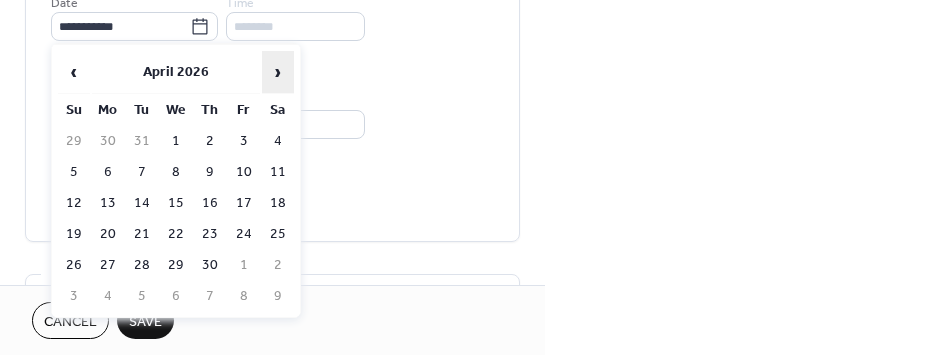 click on "›" at bounding box center [278, 72] 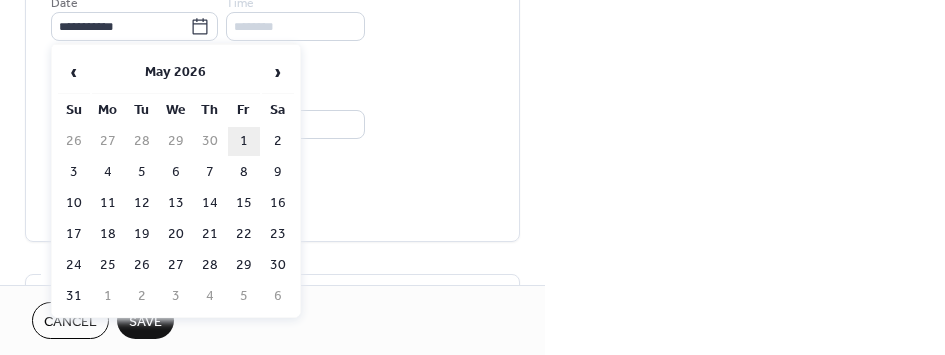 click on "1" at bounding box center [244, 141] 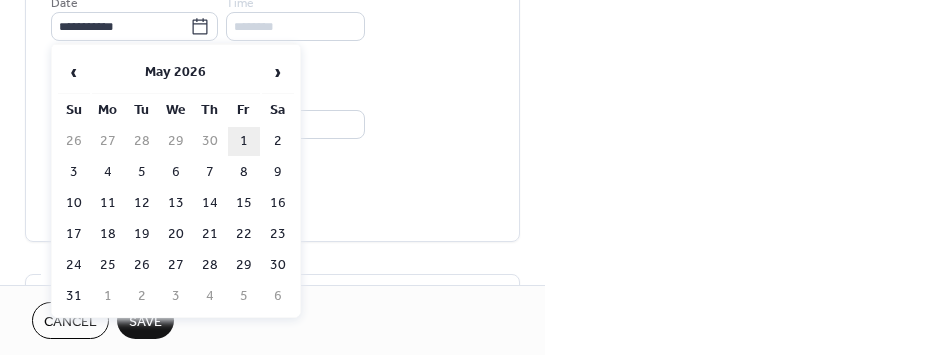 type on "**********" 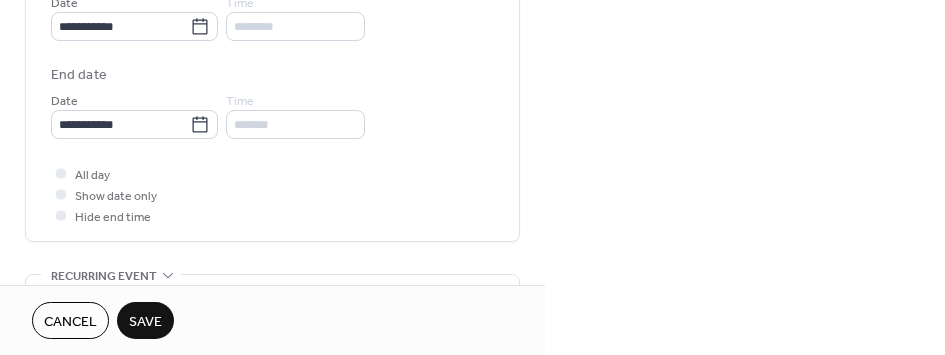 click on "Save" at bounding box center (145, 322) 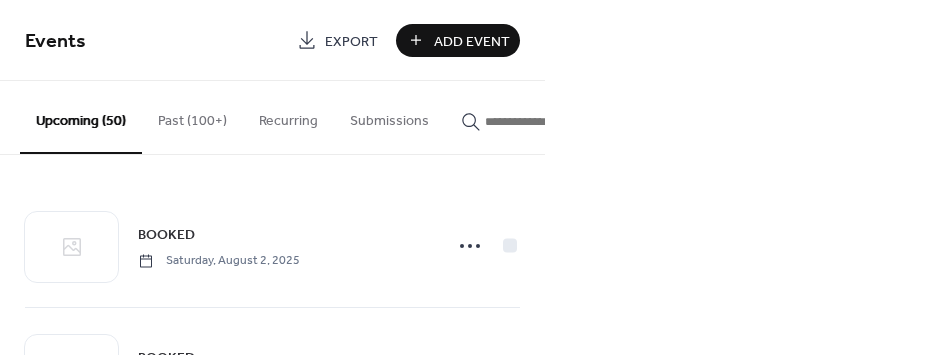 click on "Add Event" at bounding box center [472, 41] 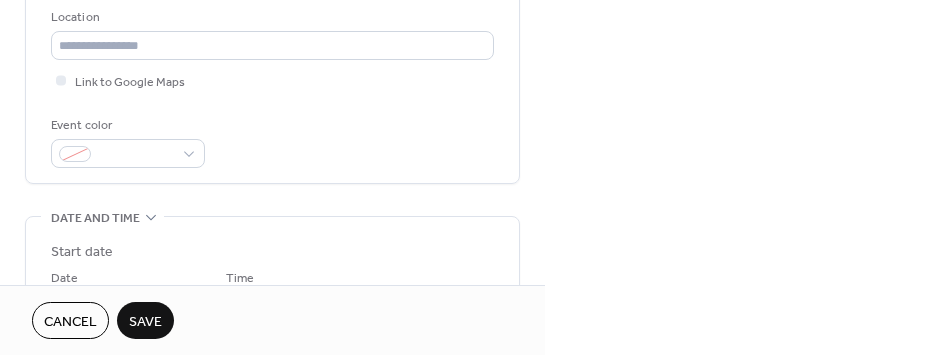 scroll, scrollTop: 500, scrollLeft: 0, axis: vertical 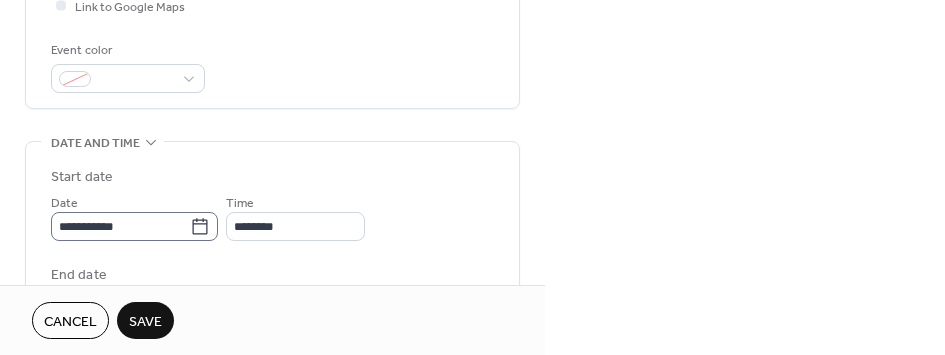 type on "******" 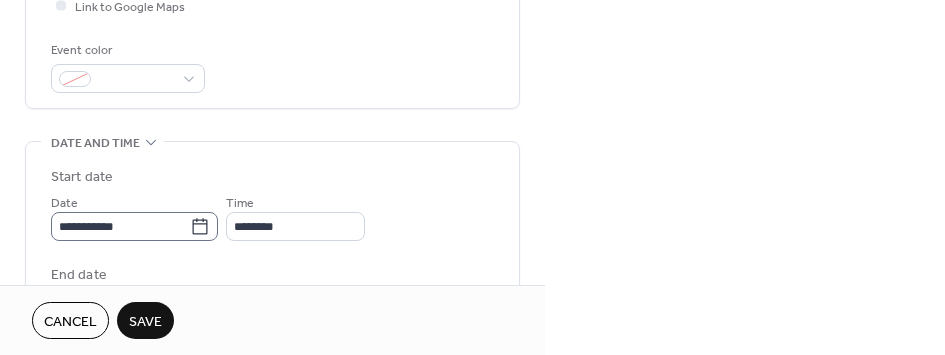 click 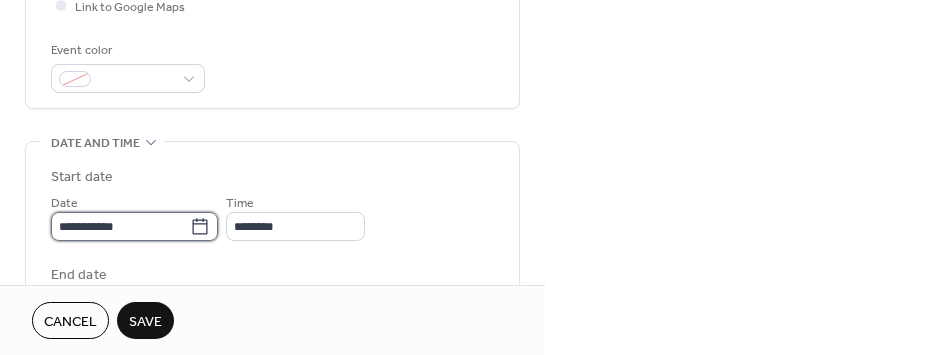 click on "**********" at bounding box center [120, 226] 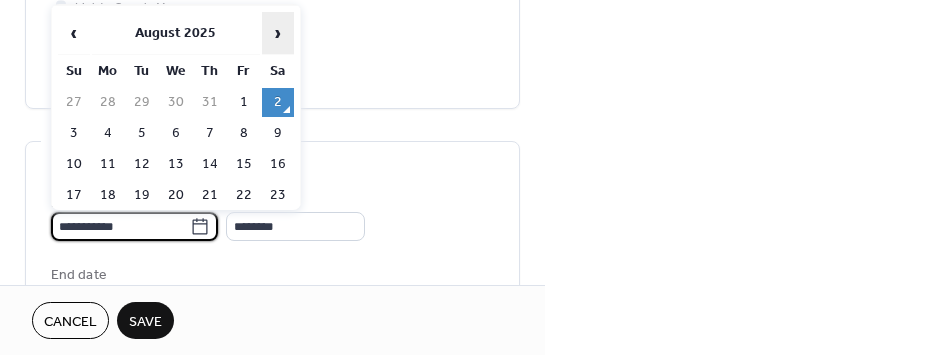 click on "›" at bounding box center (278, 33) 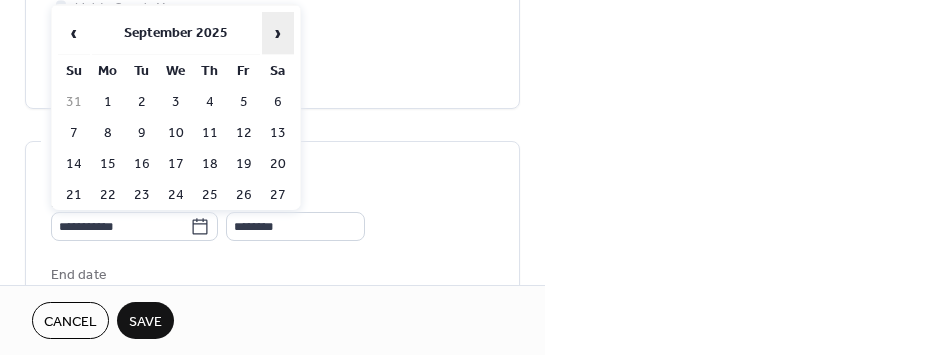 click on "›" at bounding box center (278, 33) 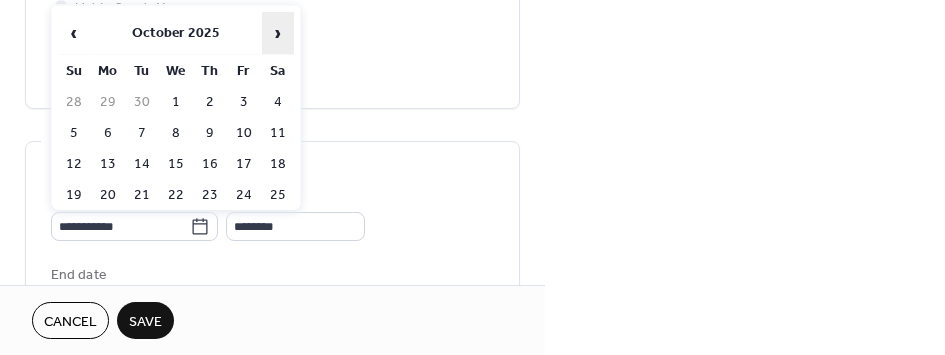 click on "›" at bounding box center (278, 33) 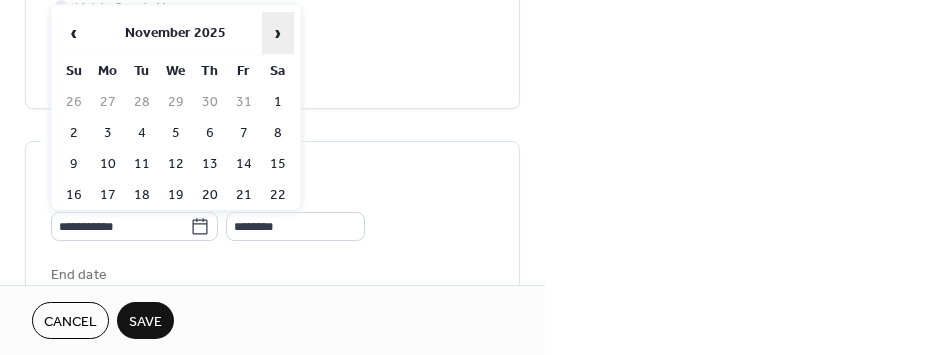 click on "›" at bounding box center [278, 33] 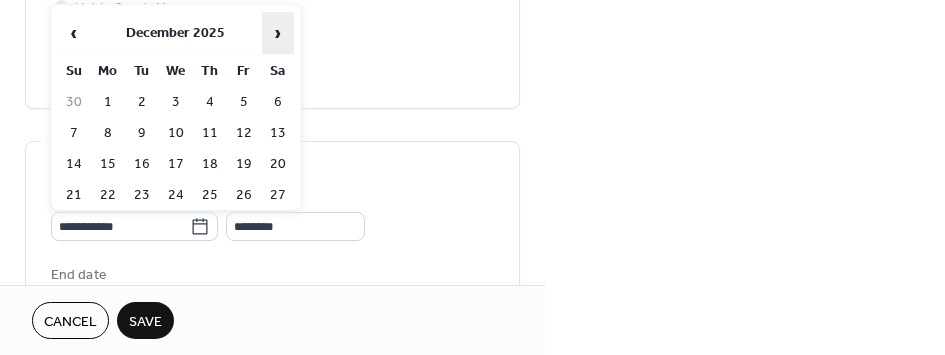 click on "›" at bounding box center [278, 33] 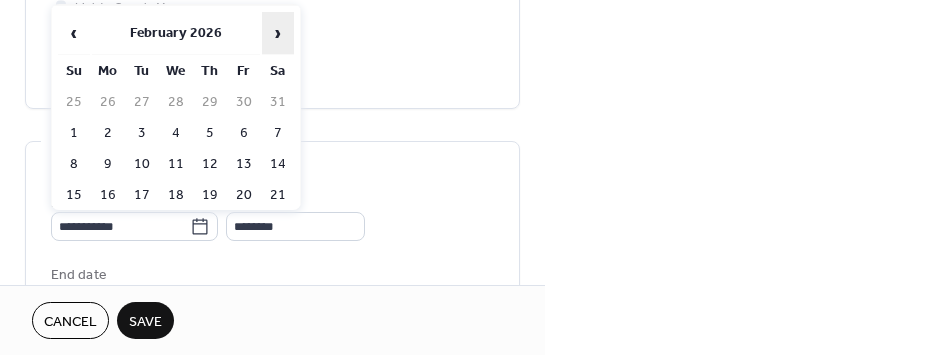 click on "›" at bounding box center [278, 33] 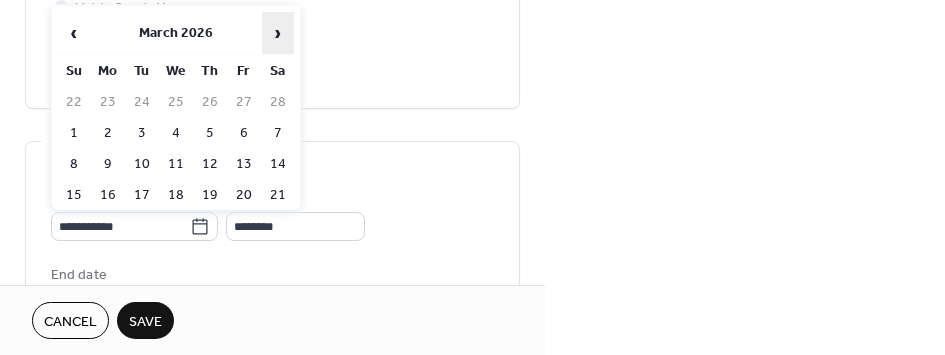 click on "›" at bounding box center [278, 33] 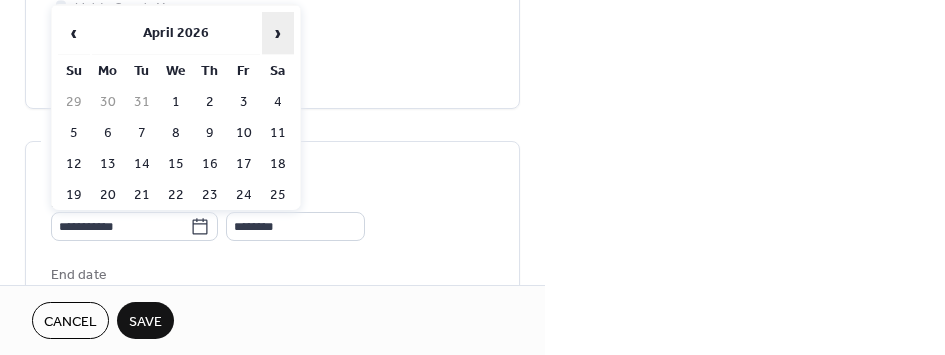 click on "›" at bounding box center [278, 33] 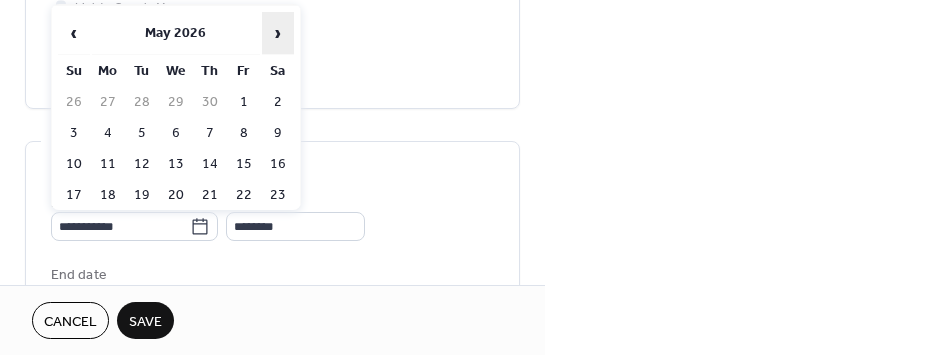 click on "›" at bounding box center [278, 33] 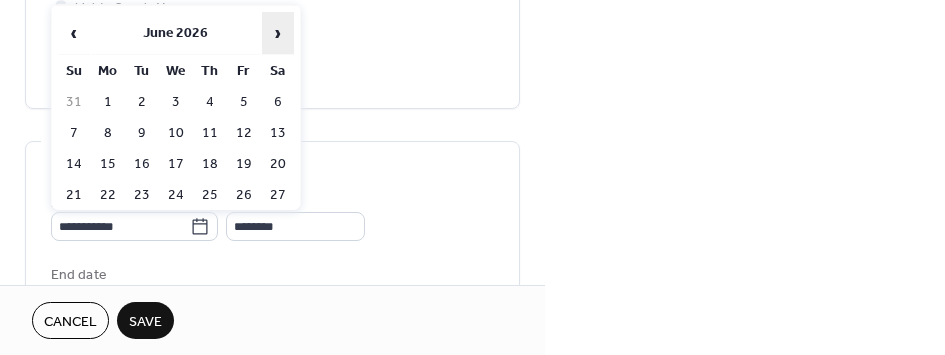 click on "›" at bounding box center (278, 33) 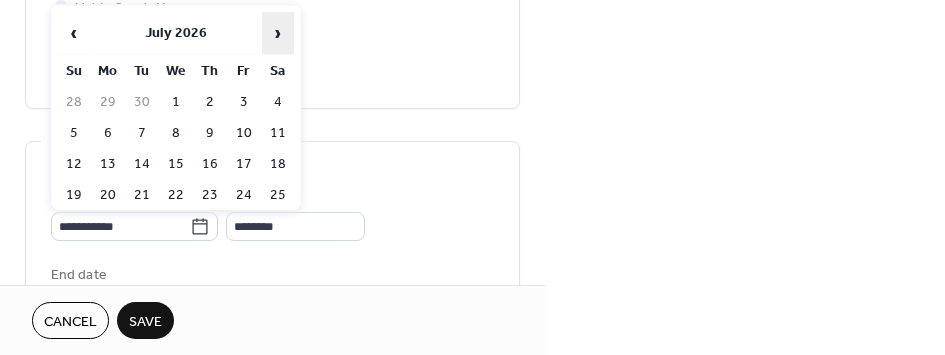 click on "›" at bounding box center [278, 33] 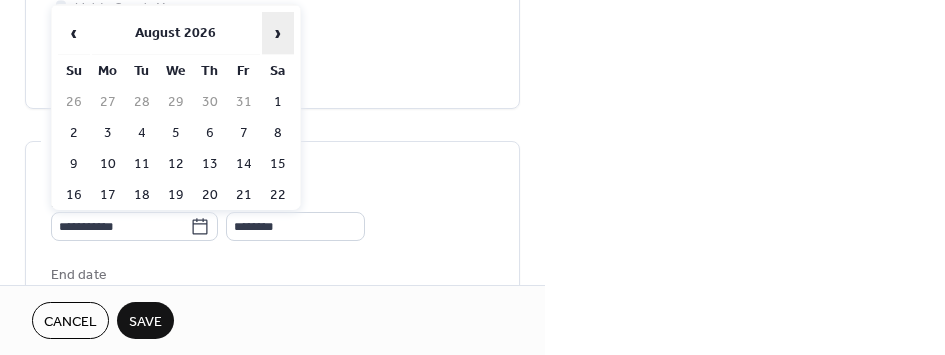 click on "›" at bounding box center (278, 33) 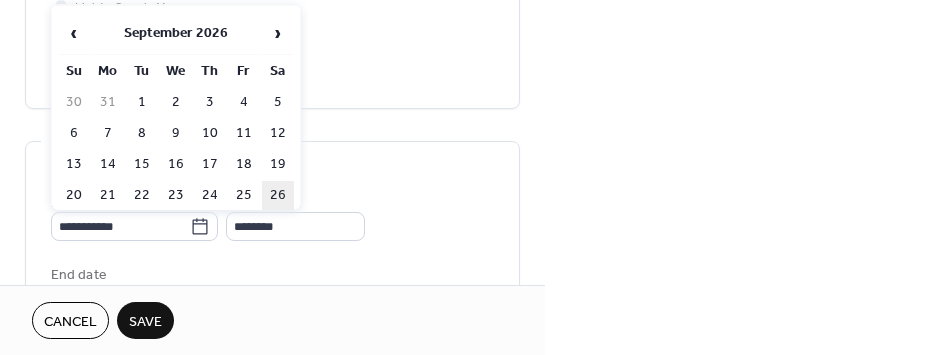 click on "26" at bounding box center (278, 195) 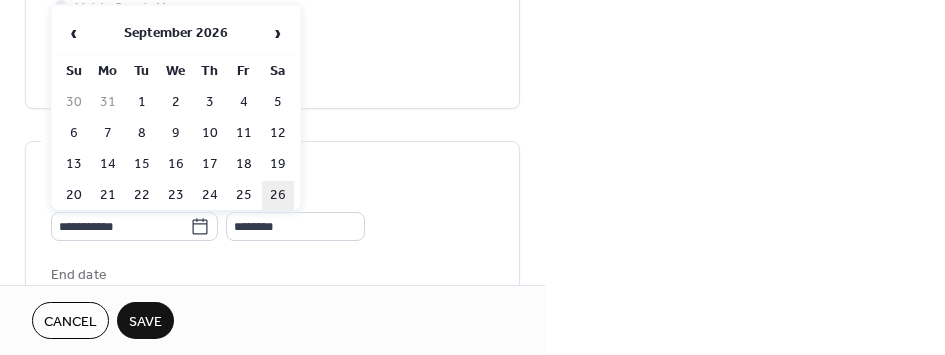 type on "**********" 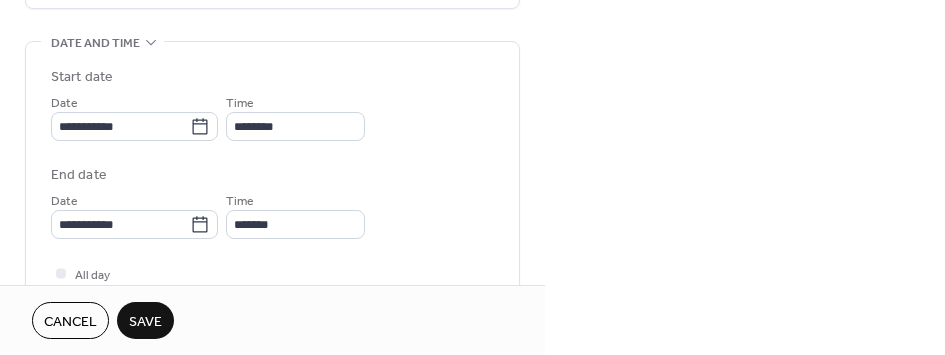 scroll, scrollTop: 700, scrollLeft: 0, axis: vertical 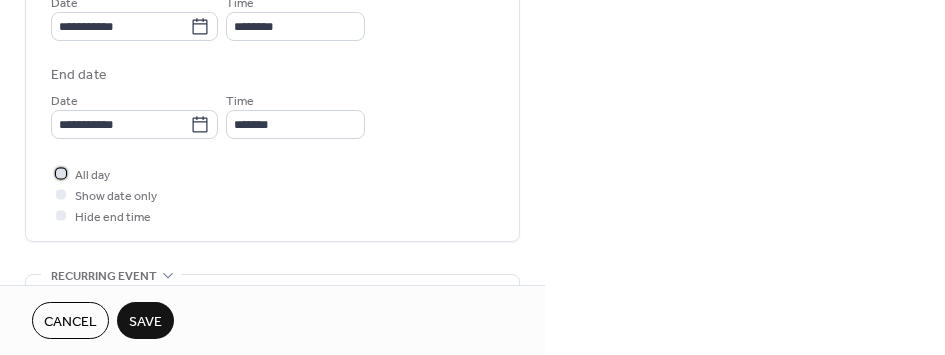 click at bounding box center [61, 173] 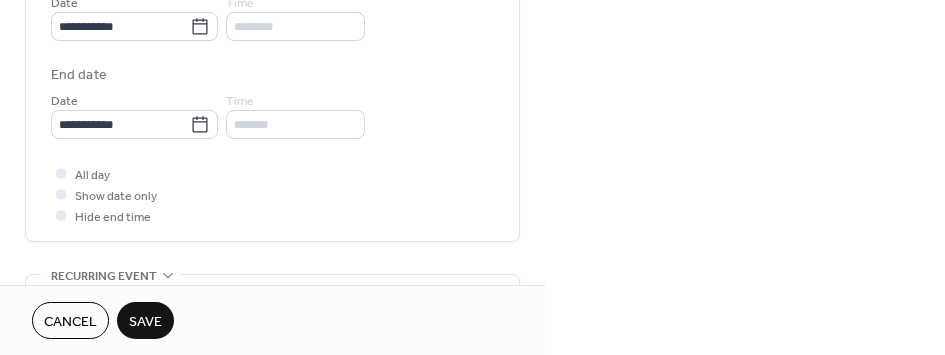 click on "Save" at bounding box center [145, 322] 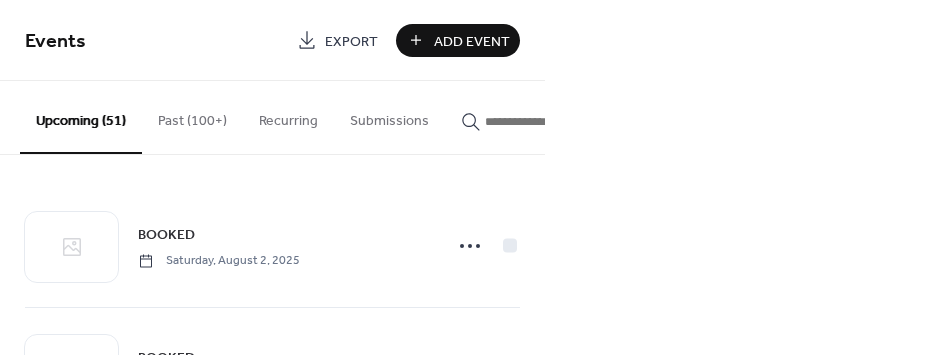 click on "Add Event" at bounding box center [458, 40] 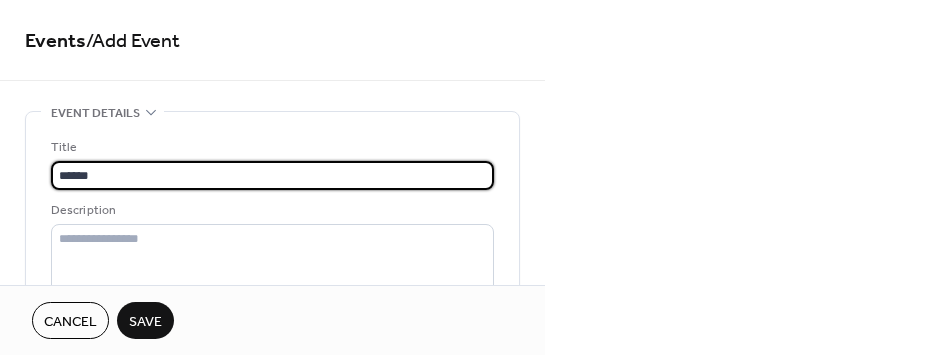 scroll, scrollTop: 0, scrollLeft: 0, axis: both 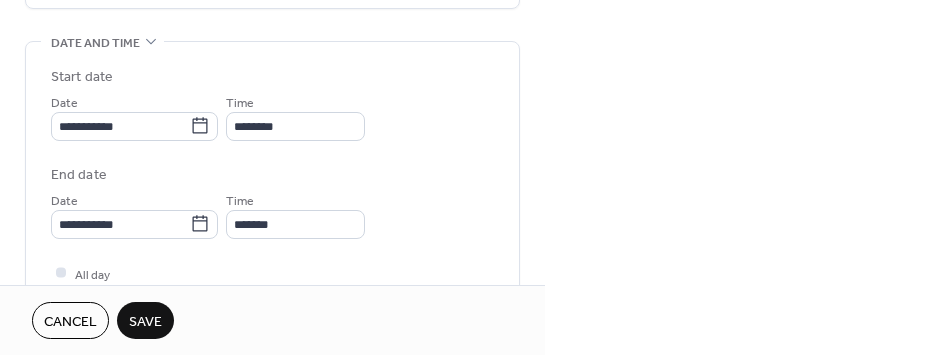 type on "******" 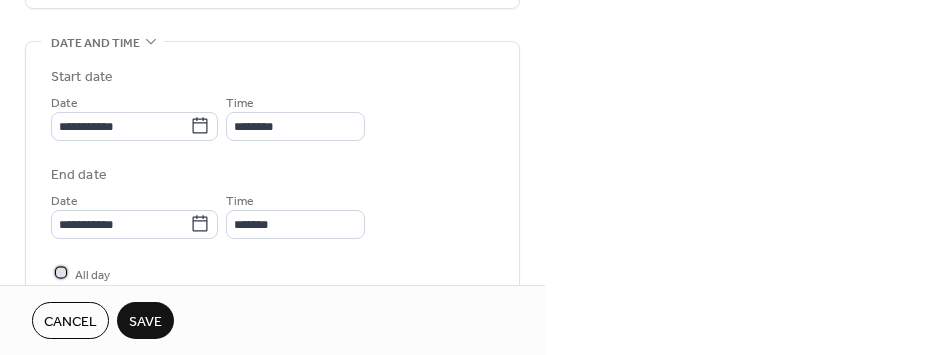 scroll, scrollTop: 0, scrollLeft: 0, axis: both 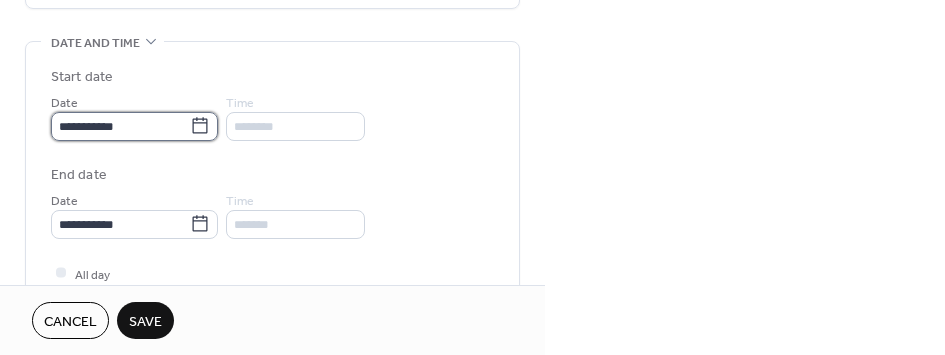 click on "**********" at bounding box center [120, 126] 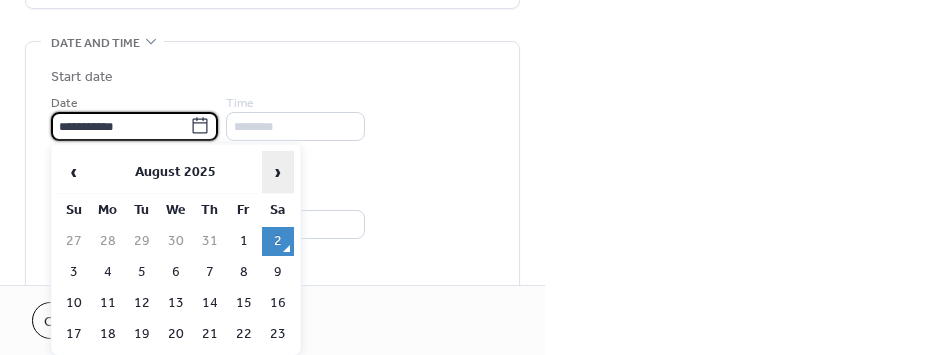 click on "›" at bounding box center [278, 172] 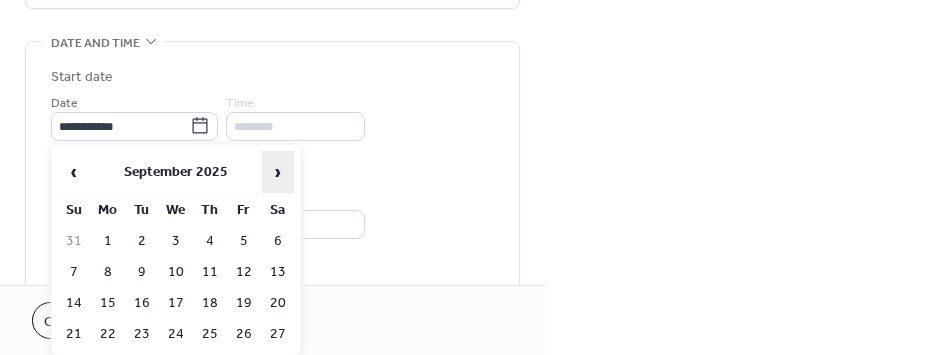 click on "›" at bounding box center (278, 172) 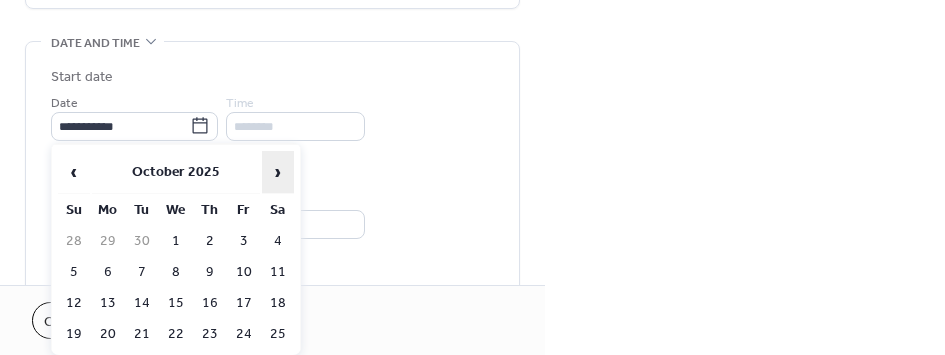 click on "›" at bounding box center [278, 172] 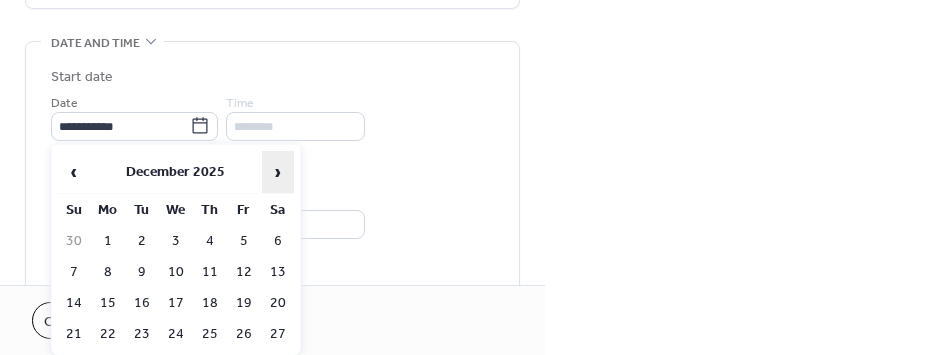 click on "›" at bounding box center [278, 172] 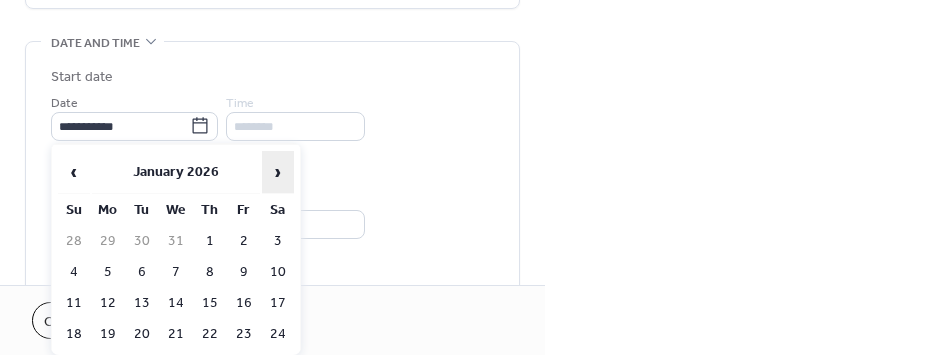 click on "›" at bounding box center [278, 172] 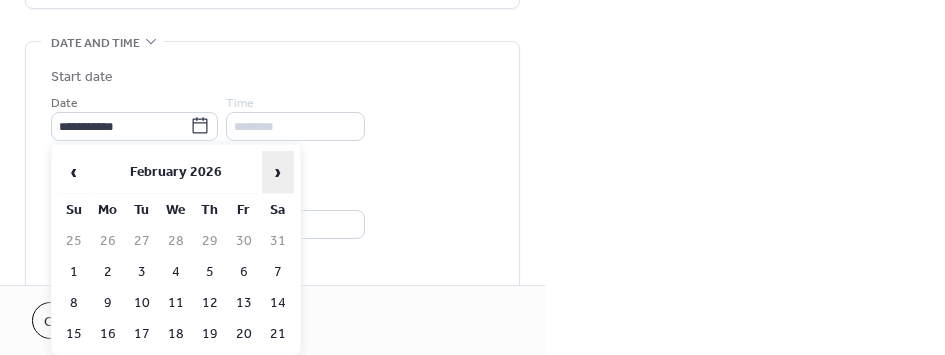 click on "›" at bounding box center (278, 172) 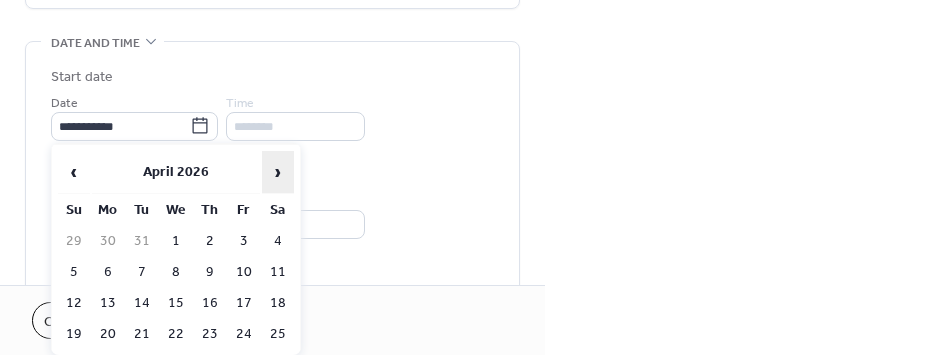 click on "›" at bounding box center (278, 172) 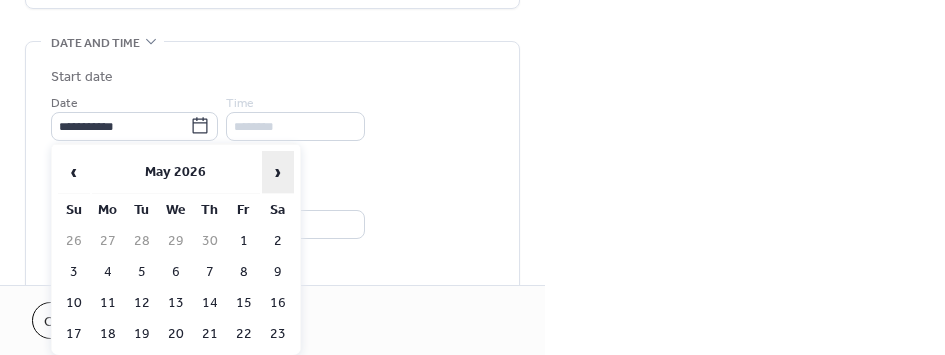 click on "›" at bounding box center [278, 172] 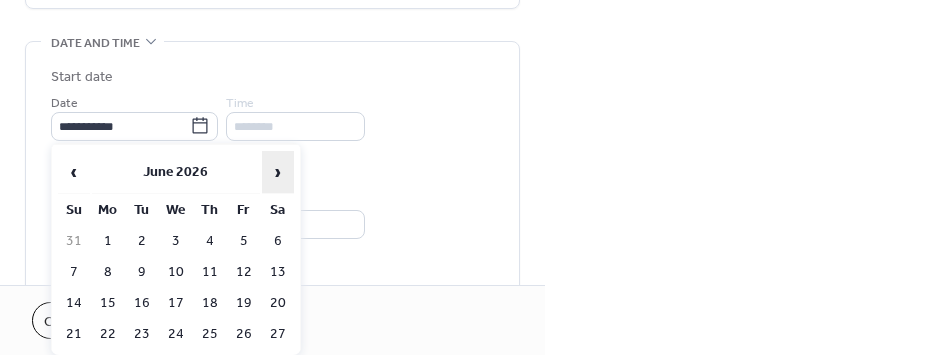 click on "›" at bounding box center [278, 172] 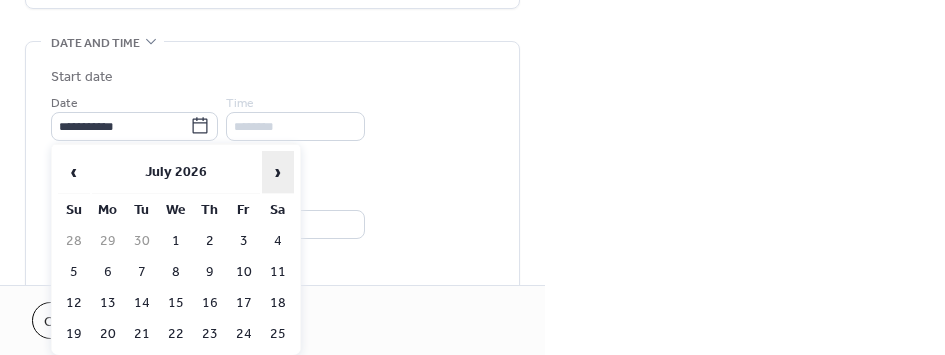 click on "›" at bounding box center [278, 172] 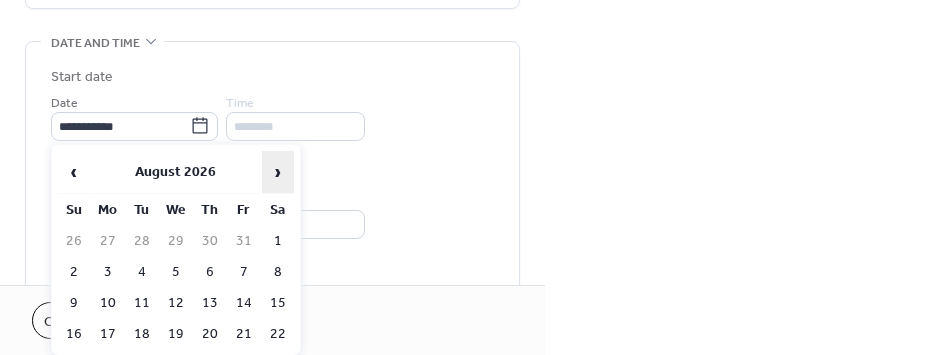 click on "›" at bounding box center (278, 172) 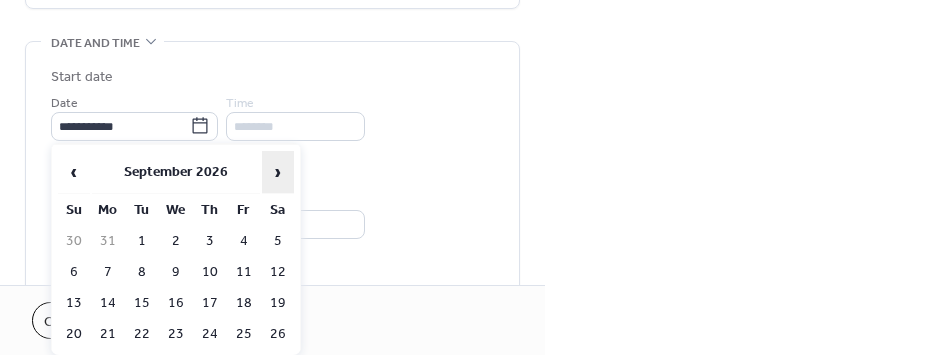 click on "›" at bounding box center [278, 172] 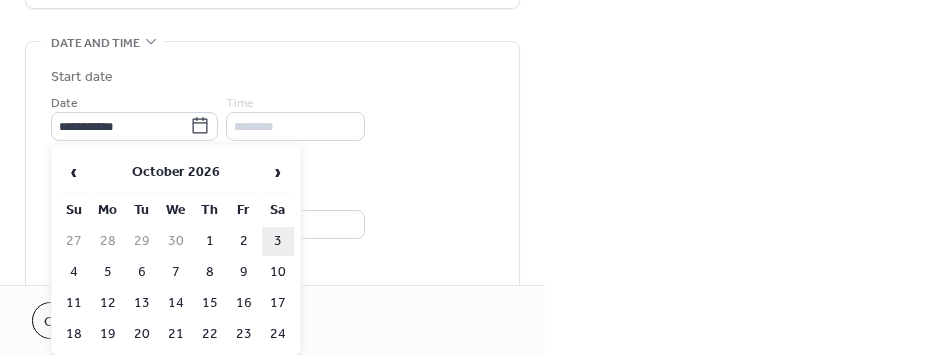 click on "3" at bounding box center [278, 241] 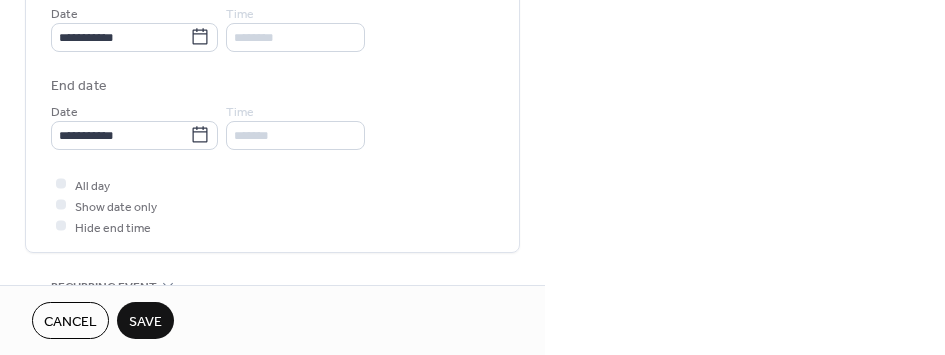scroll, scrollTop: 700, scrollLeft: 0, axis: vertical 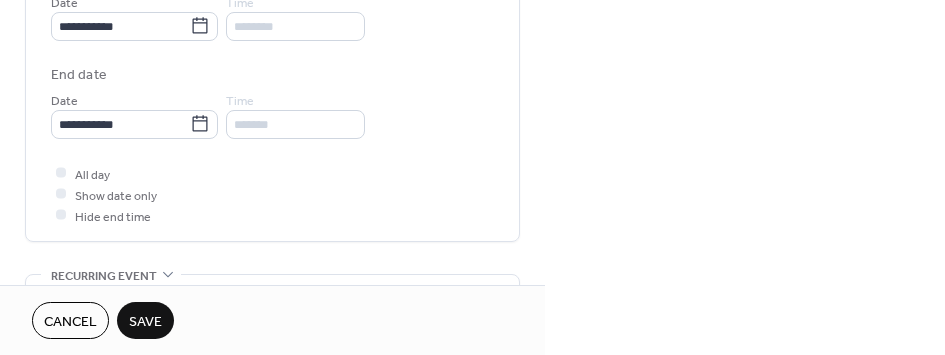 click on "Save" at bounding box center [145, 322] 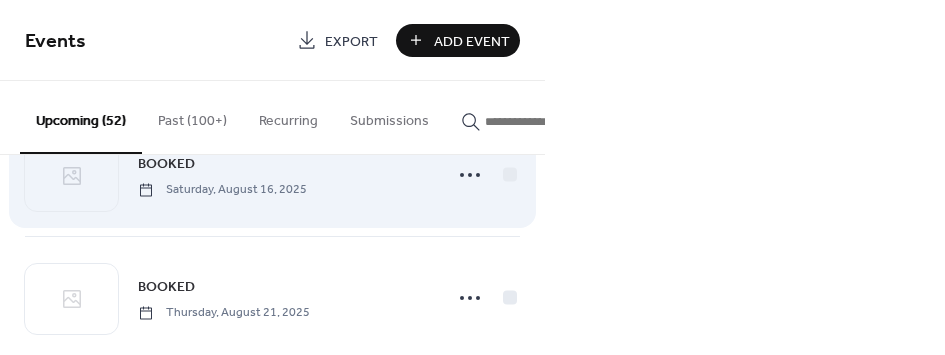 scroll, scrollTop: 200, scrollLeft: 0, axis: vertical 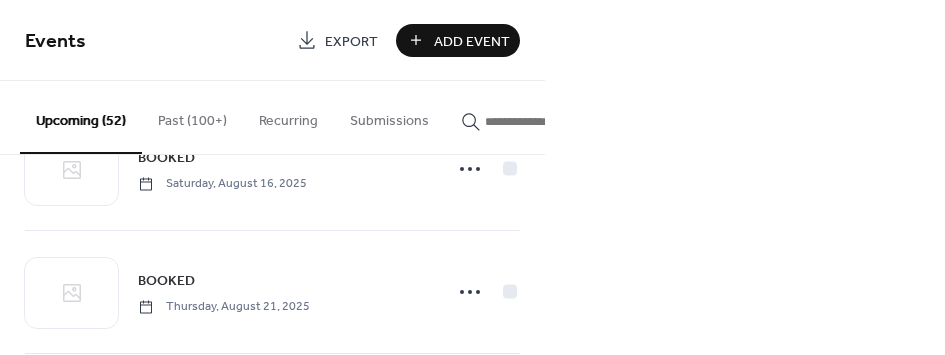 click on "Add Event" at bounding box center [472, 41] 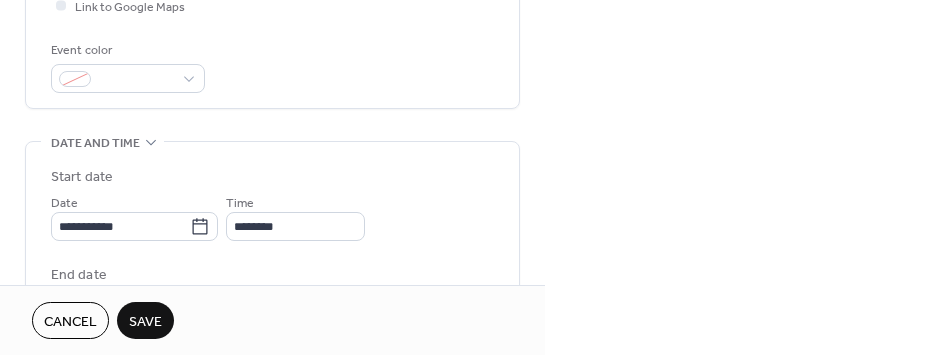 scroll, scrollTop: 600, scrollLeft: 0, axis: vertical 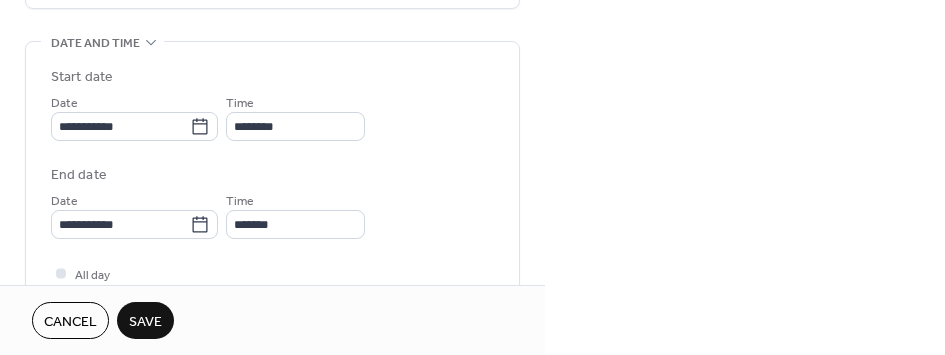 type on "******" 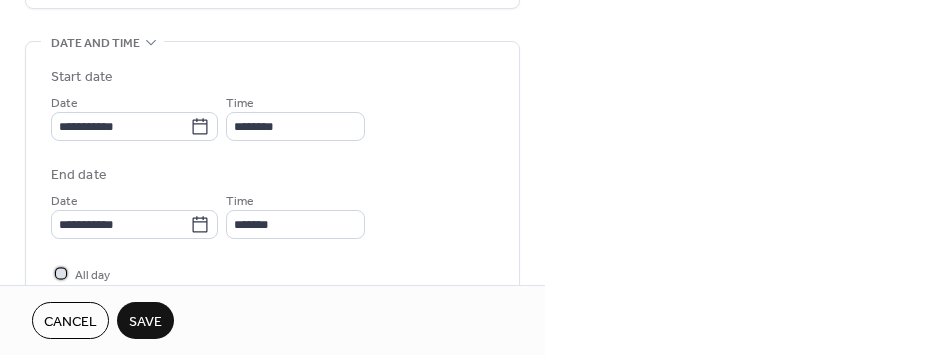 click at bounding box center (61, 273) 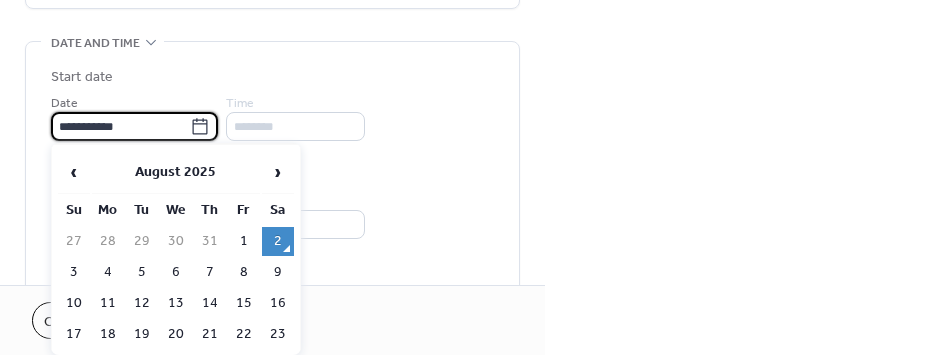 click on "**********" at bounding box center (120, 126) 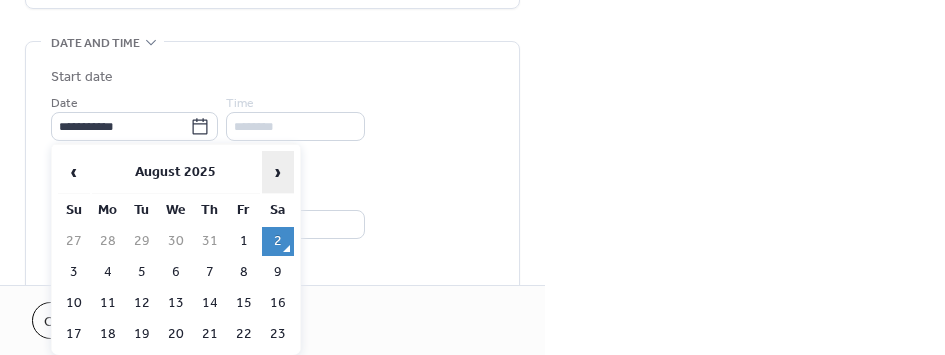 click on "›" at bounding box center (278, 172) 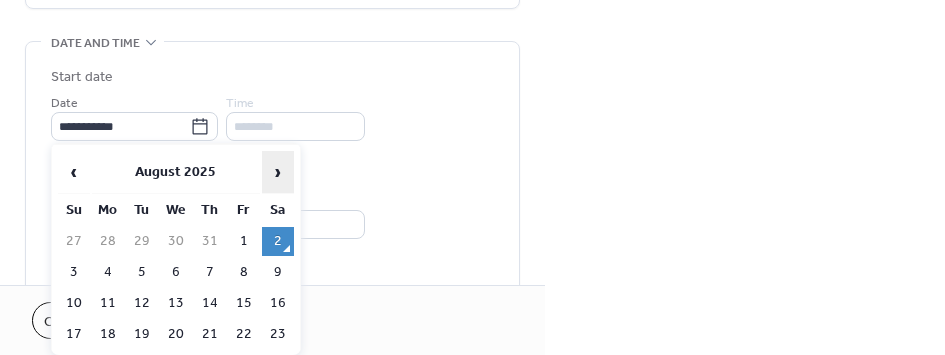 click on "›" at bounding box center [278, 172] 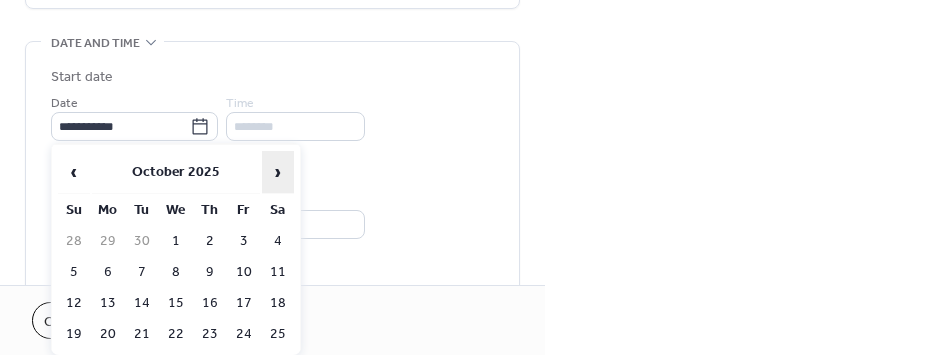 click on "›" at bounding box center [278, 172] 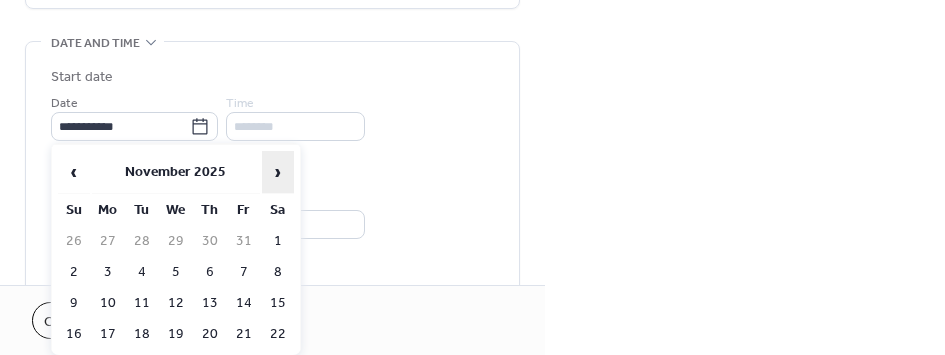 click on "›" at bounding box center (278, 172) 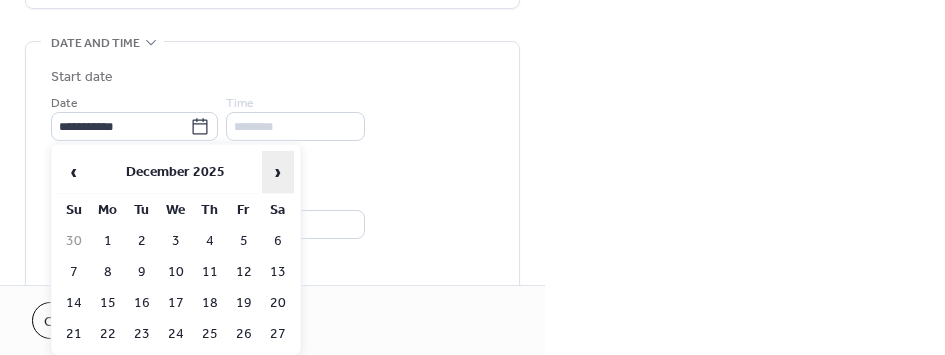click on "›" at bounding box center (278, 172) 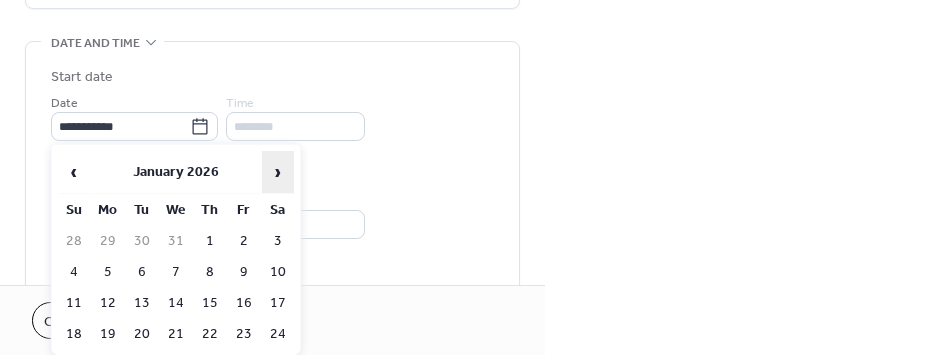 click on "›" at bounding box center (278, 172) 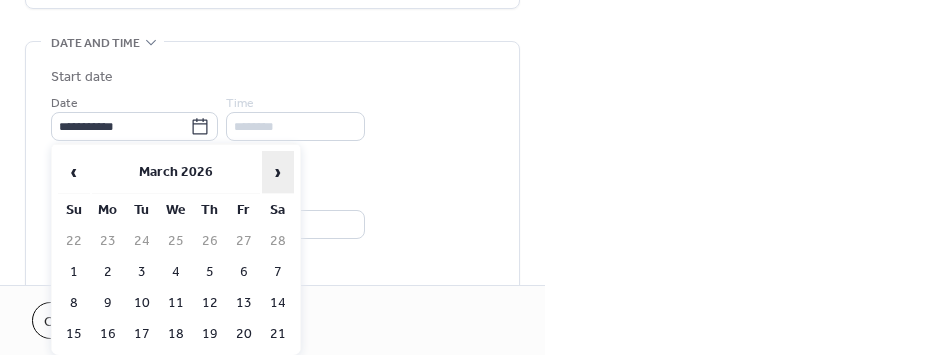 click on "›" at bounding box center (278, 172) 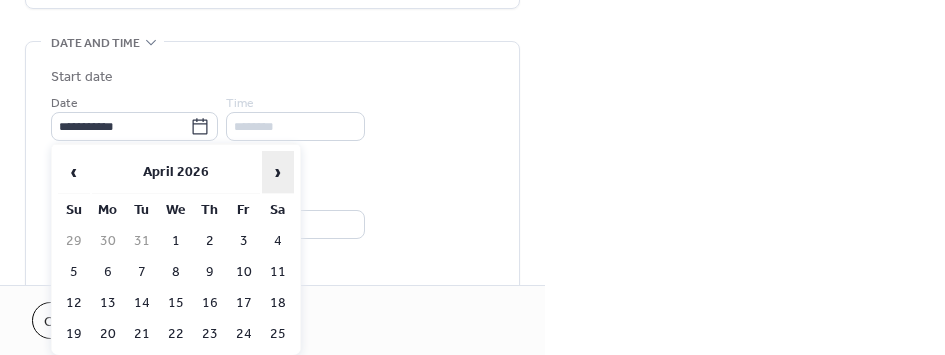 click on "›" at bounding box center (278, 172) 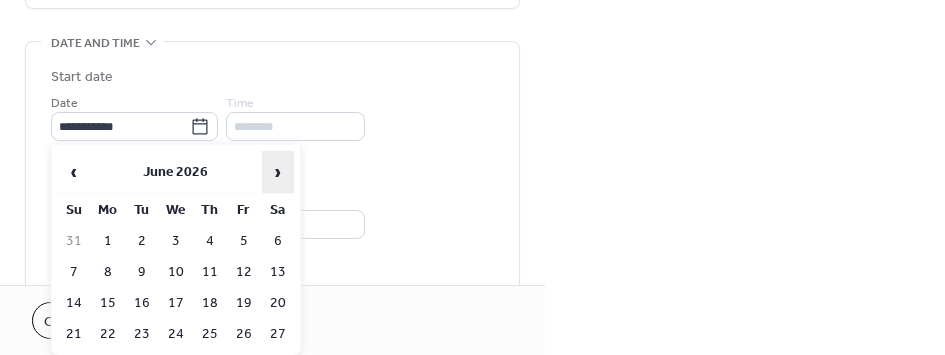 click on "›" at bounding box center [278, 172] 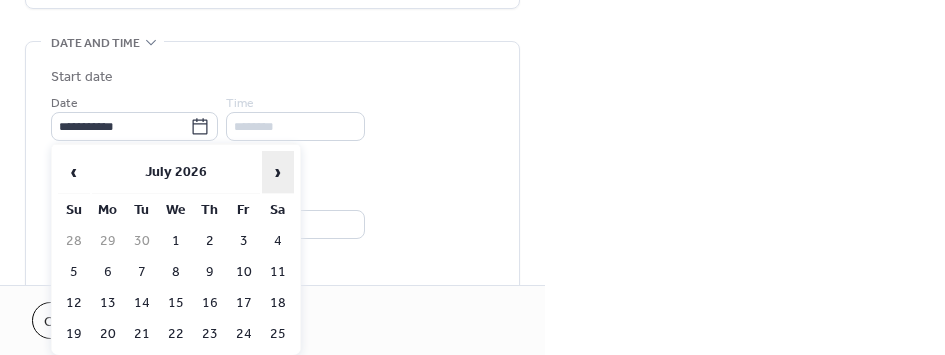 click on "›" at bounding box center [278, 172] 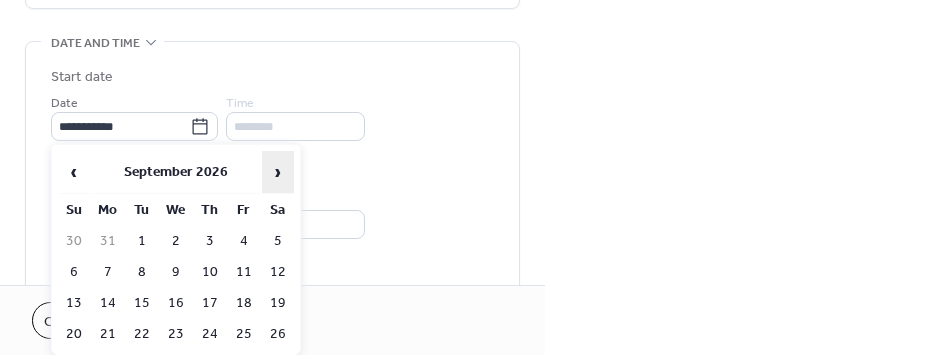 click on "›" at bounding box center [278, 172] 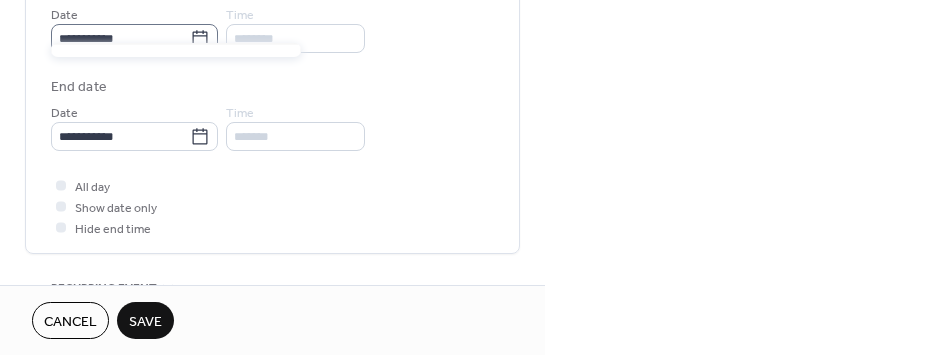 scroll, scrollTop: 700, scrollLeft: 0, axis: vertical 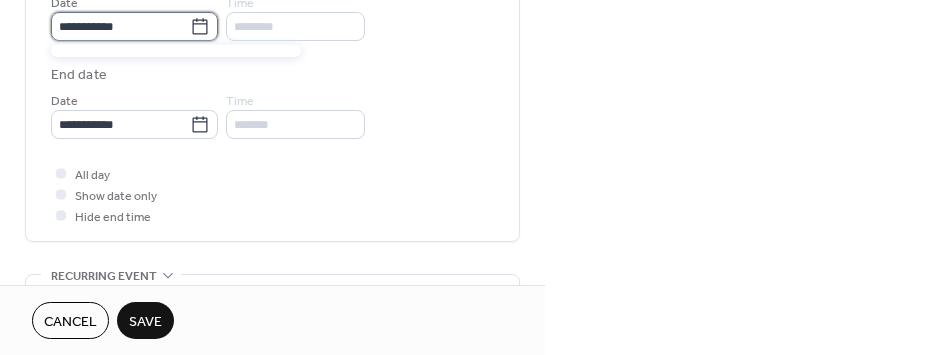 click on "**********" at bounding box center [120, 26] 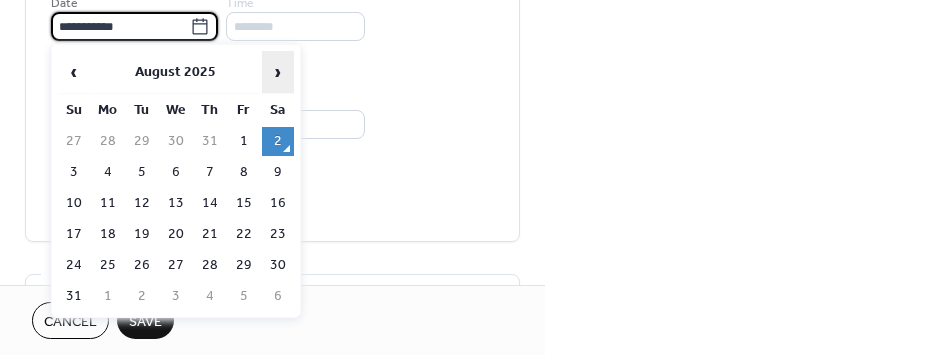 click on "›" at bounding box center (278, 72) 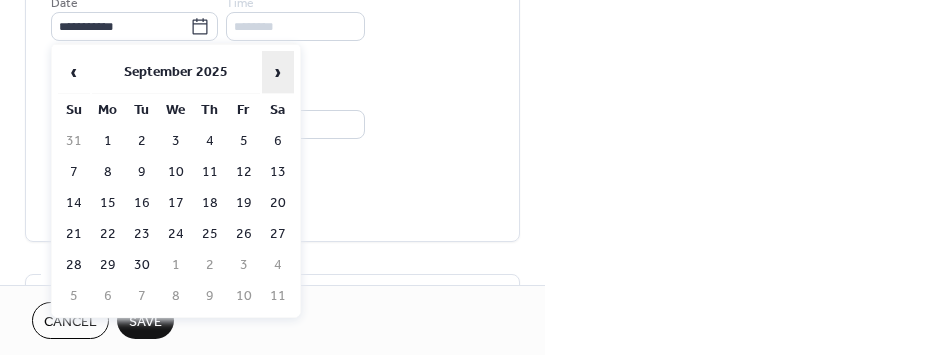 click on "›" at bounding box center (278, 72) 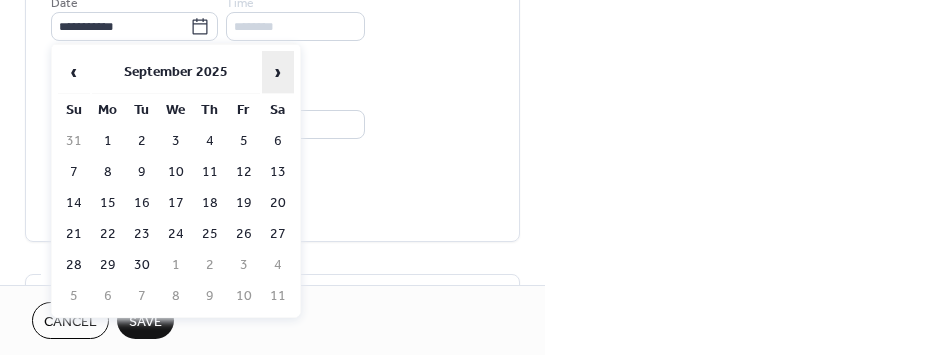 click on "›" at bounding box center (278, 72) 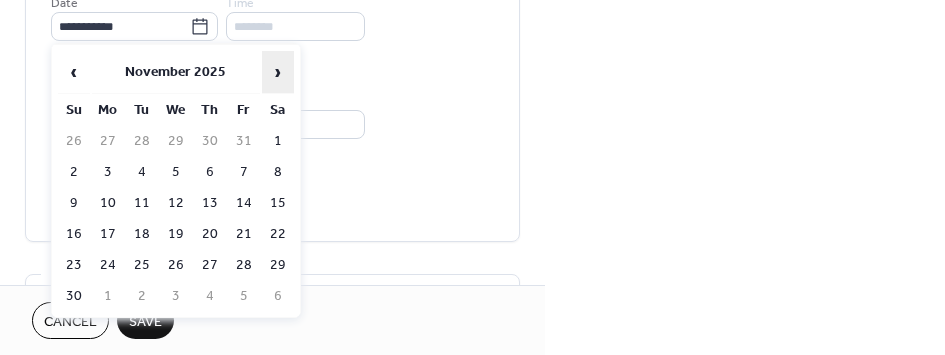 click on "›" at bounding box center [278, 72] 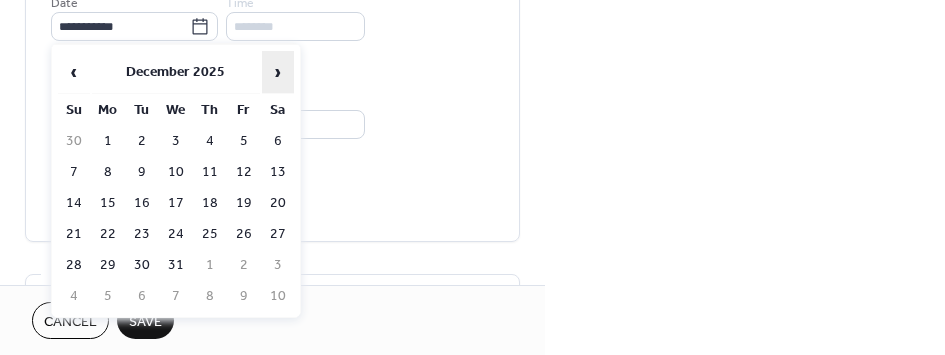 click on "›" at bounding box center (278, 72) 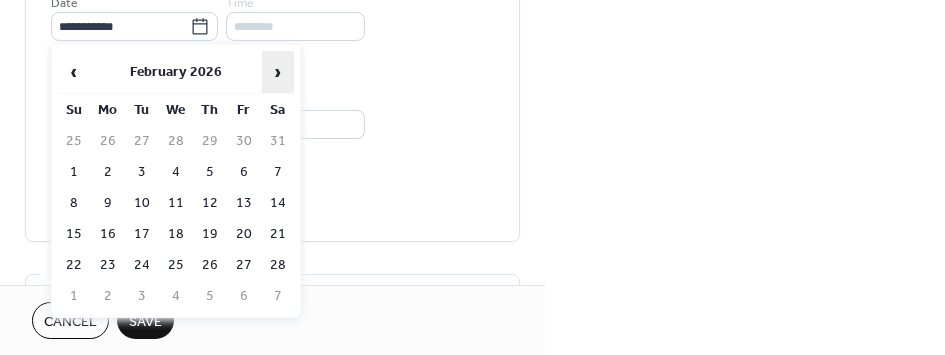 click on "›" at bounding box center [278, 72] 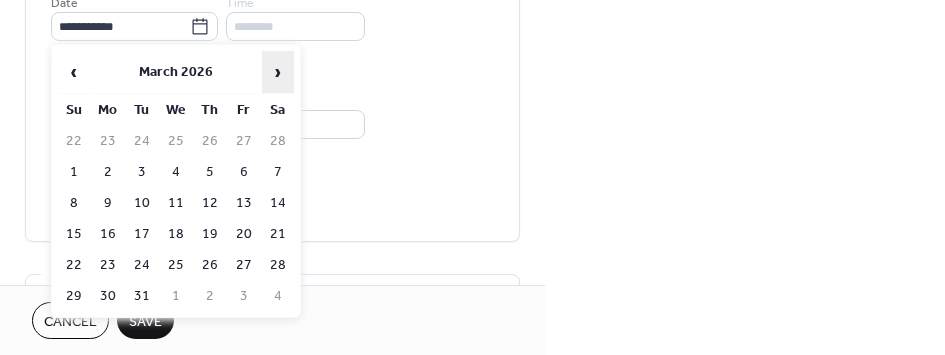 click on "›" at bounding box center (278, 72) 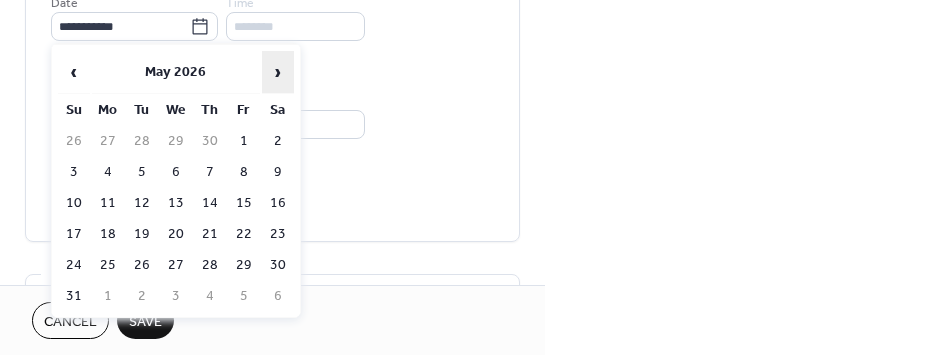 click on "›" at bounding box center [278, 72] 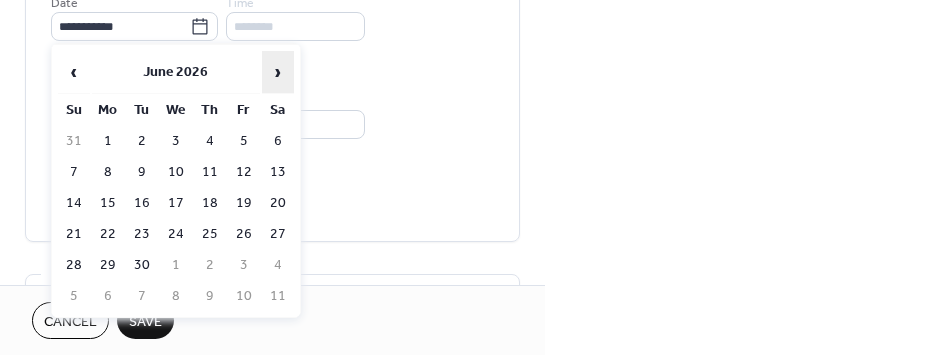 click on "›" at bounding box center (278, 72) 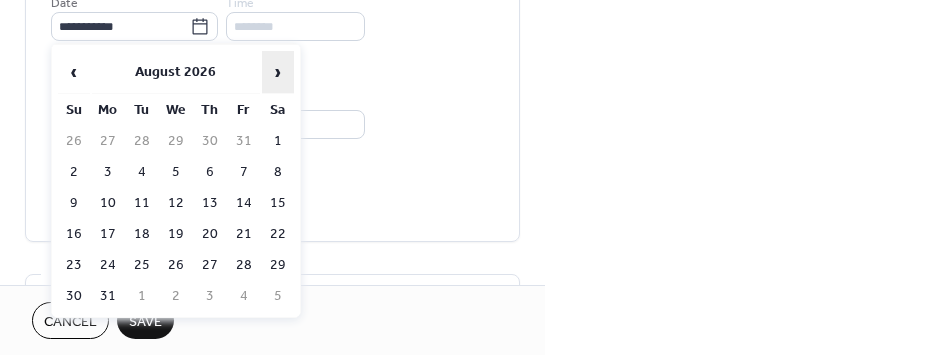 click on "›" at bounding box center [278, 72] 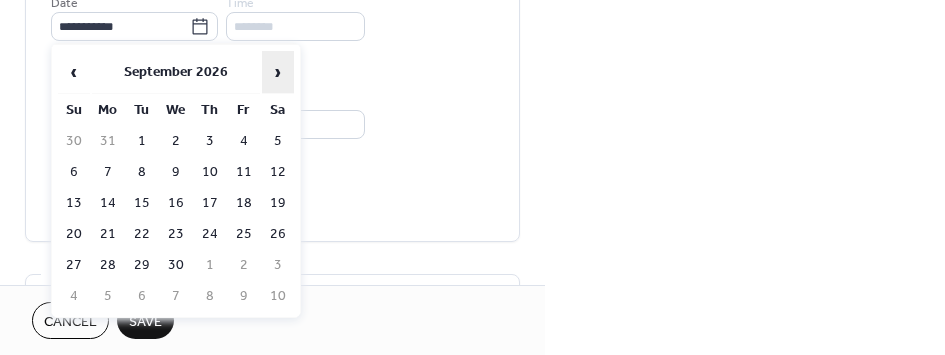 click on "›" at bounding box center (278, 72) 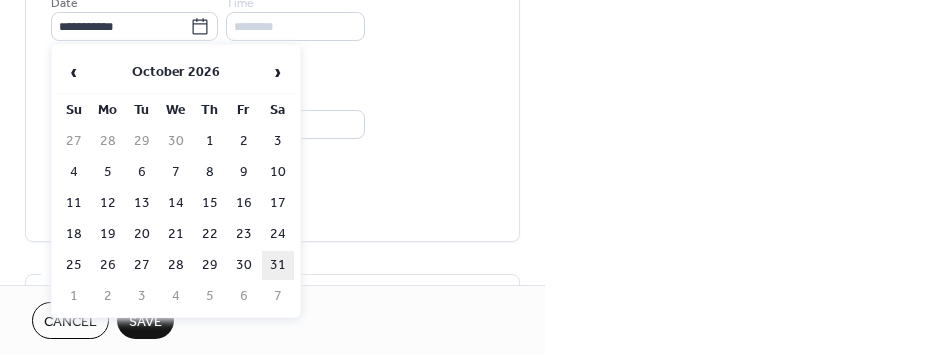 click on "31" at bounding box center [278, 265] 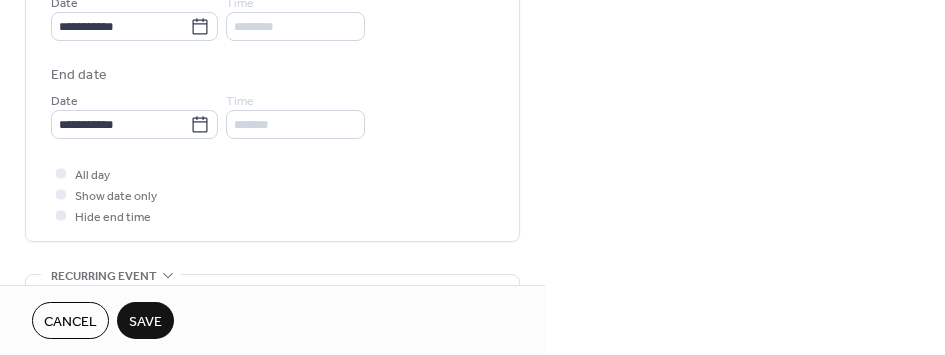click on "Save" at bounding box center (145, 322) 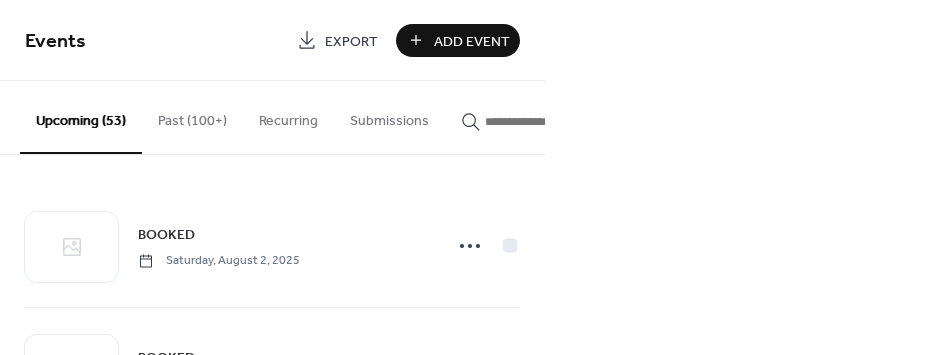 click on "Add Event" at bounding box center [472, 41] 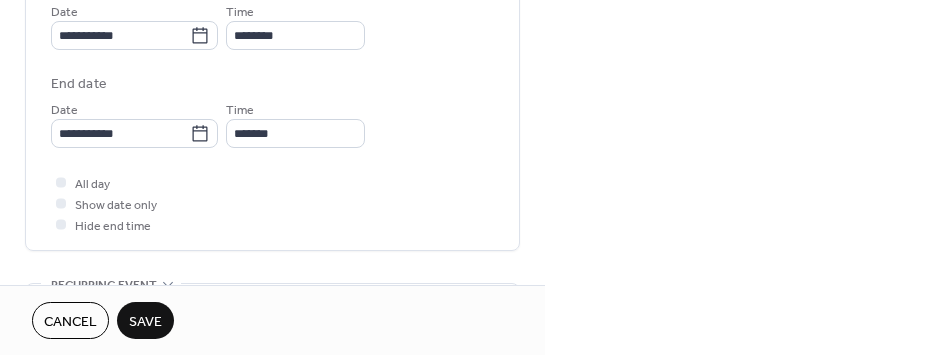 scroll, scrollTop: 700, scrollLeft: 0, axis: vertical 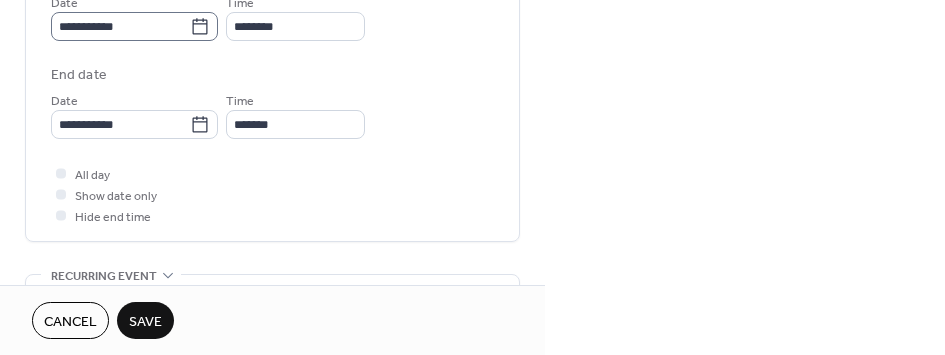 type on "******" 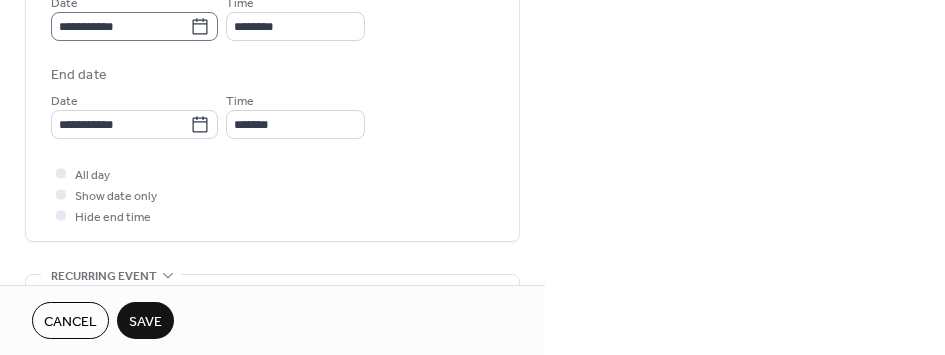 click 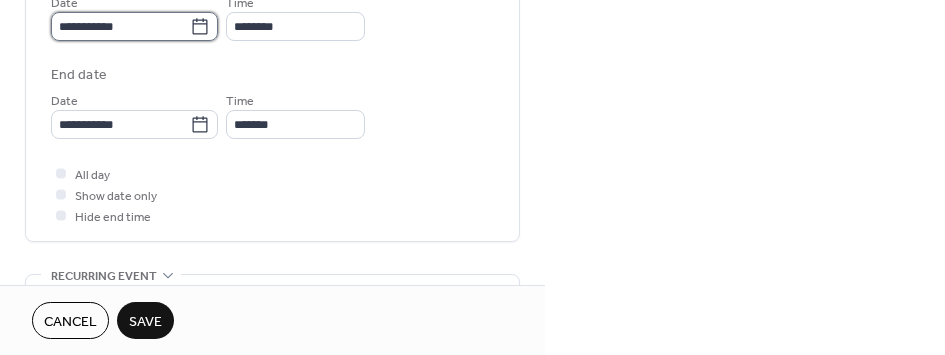 click on "**********" at bounding box center [120, 26] 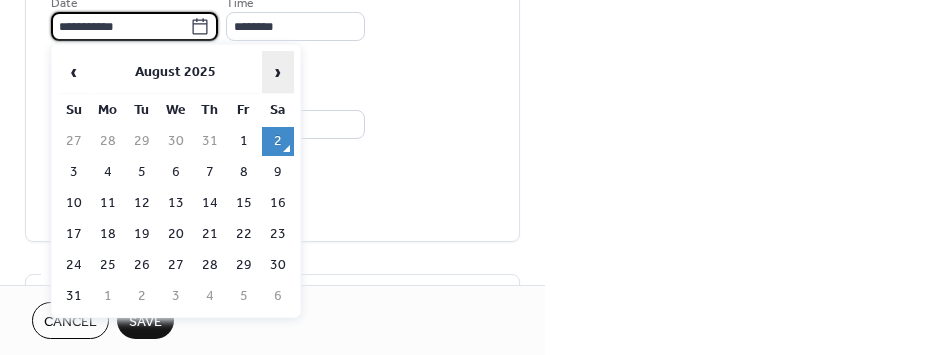 click on "›" at bounding box center (278, 72) 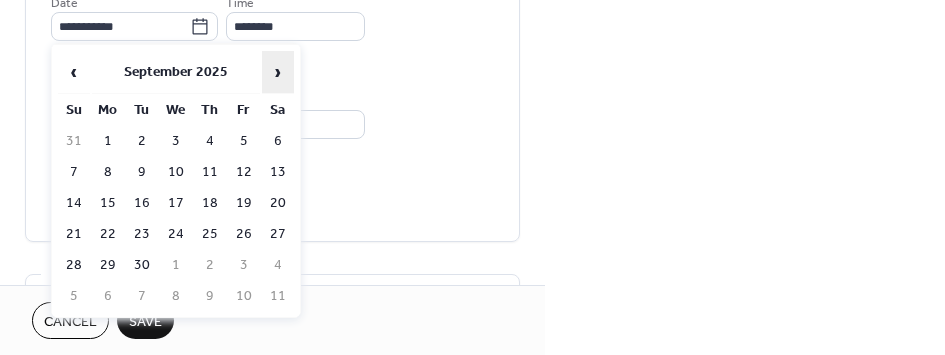 click on "›" at bounding box center [278, 72] 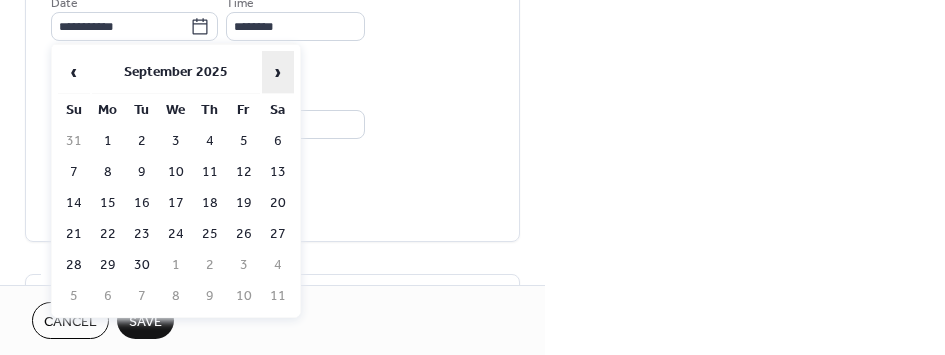 click on "›" at bounding box center [278, 72] 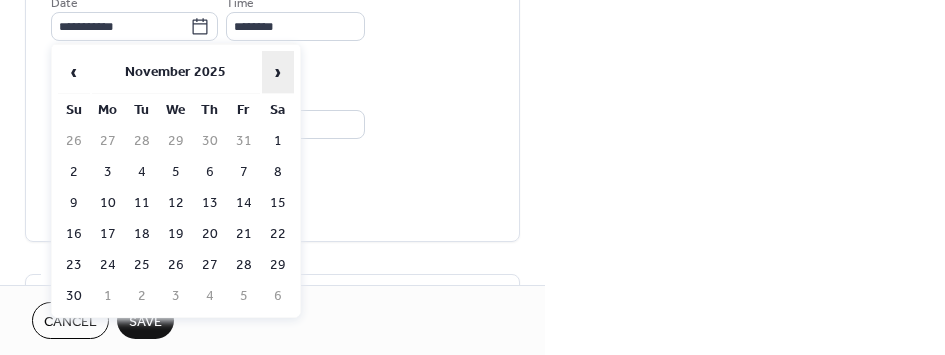 click on "›" at bounding box center (278, 72) 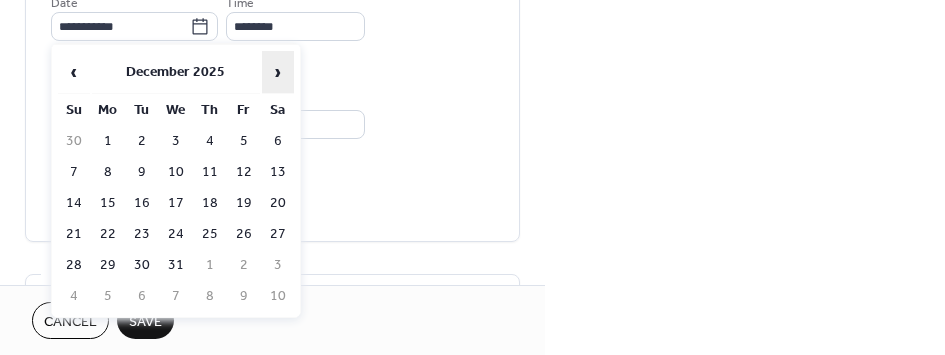click on "›" at bounding box center [278, 72] 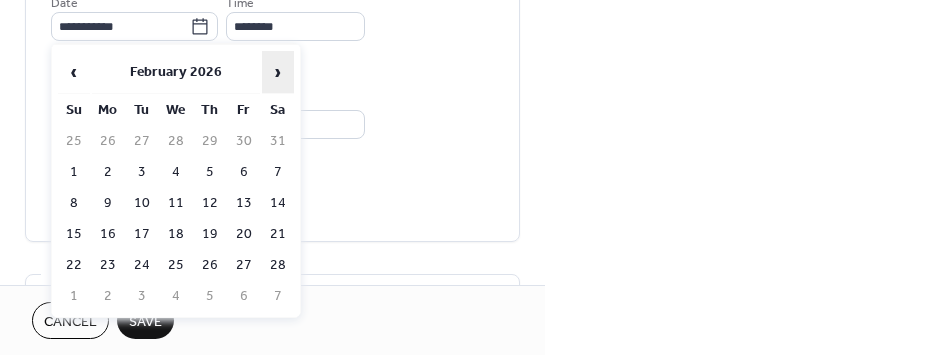 click on "›" at bounding box center (278, 72) 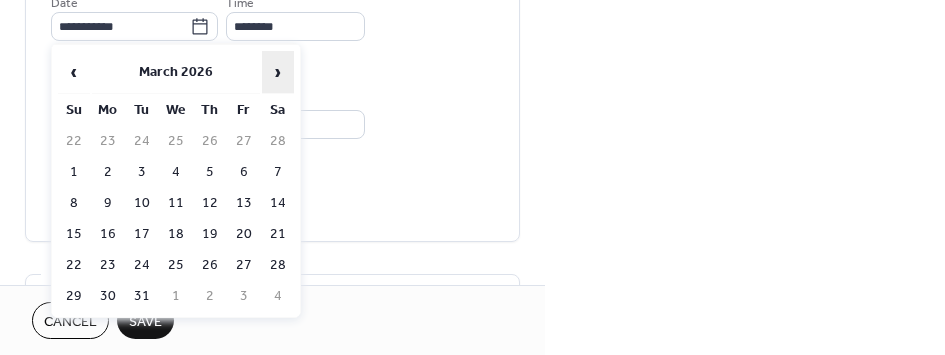 click on "›" at bounding box center (278, 72) 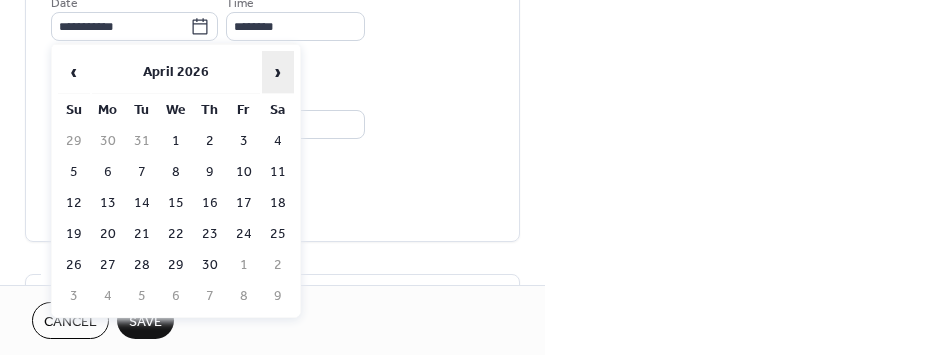 click on "›" at bounding box center [278, 72] 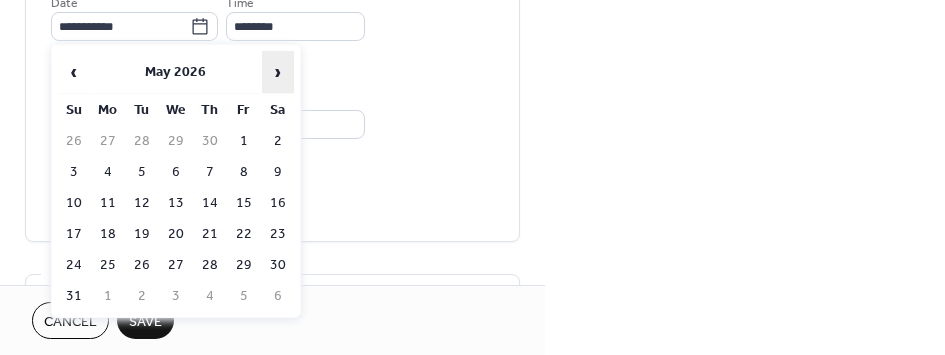 click on "›" at bounding box center (278, 72) 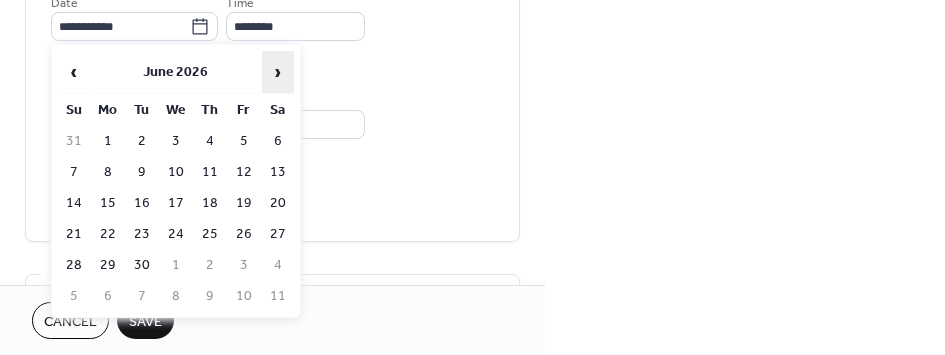 click on "›" at bounding box center (278, 72) 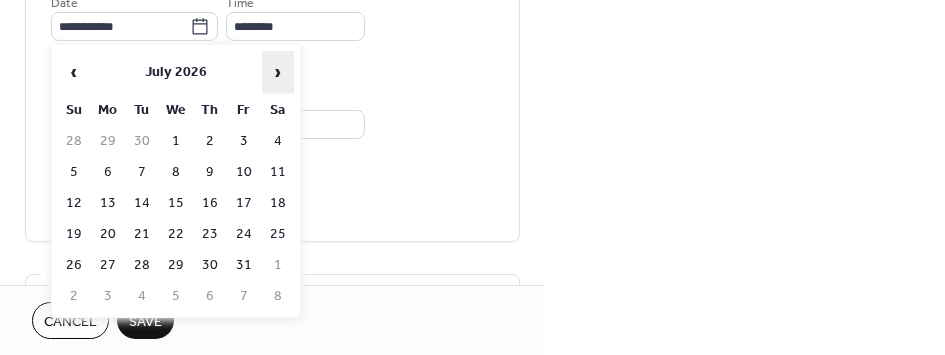click on "›" at bounding box center [278, 72] 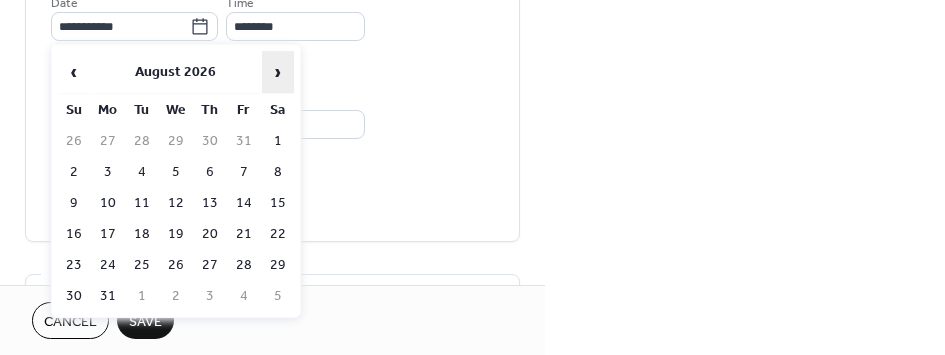 click on "›" at bounding box center (278, 72) 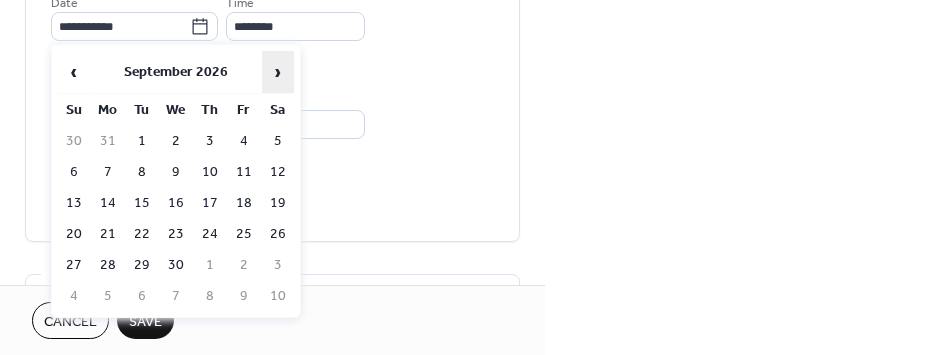 click on "›" at bounding box center (278, 72) 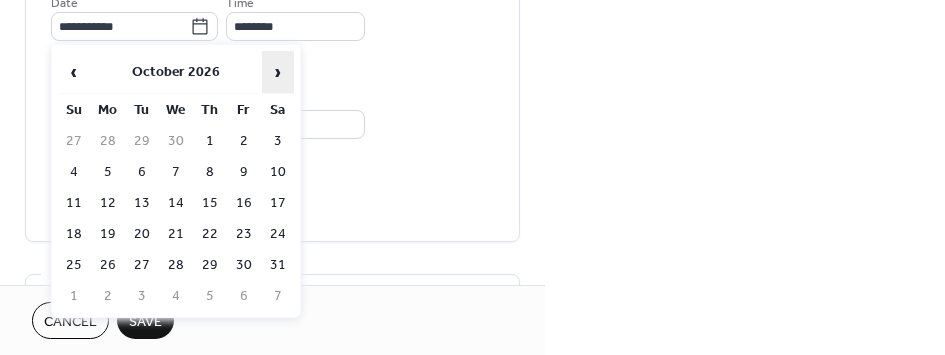 click on "›" at bounding box center [278, 72] 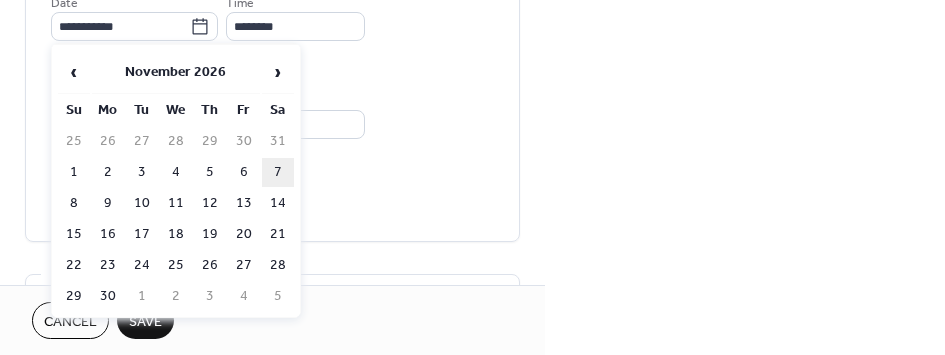 click on "7" at bounding box center (278, 172) 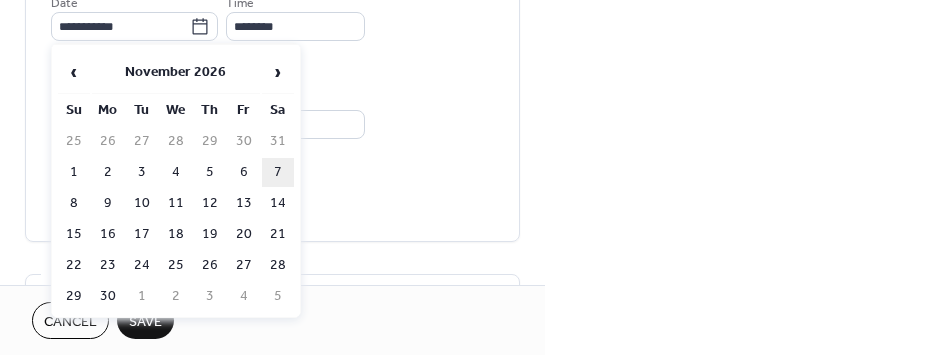 type on "**********" 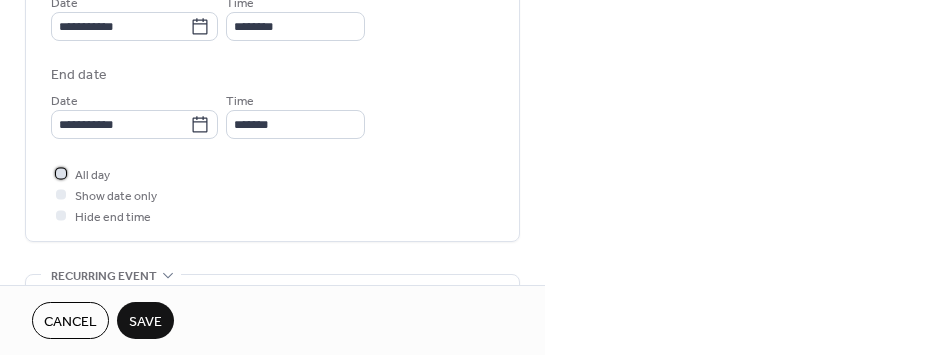 click at bounding box center [61, 173] 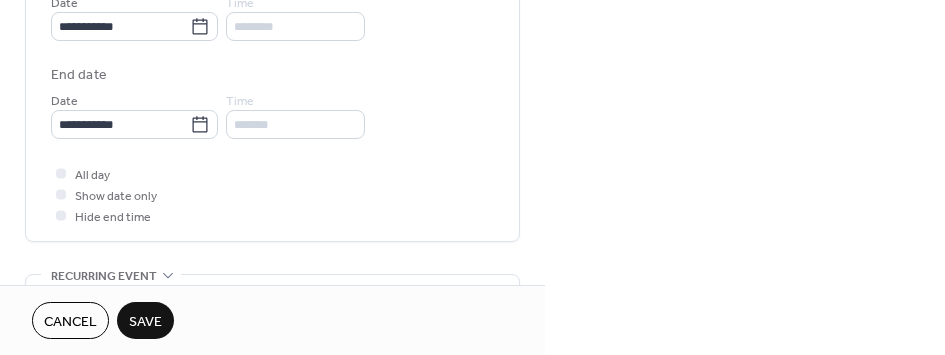 click on "Save" at bounding box center [145, 322] 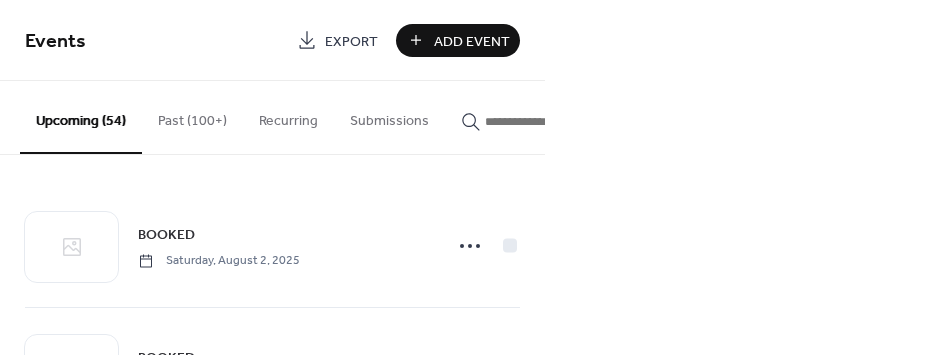click on "Add Event" at bounding box center [472, 41] 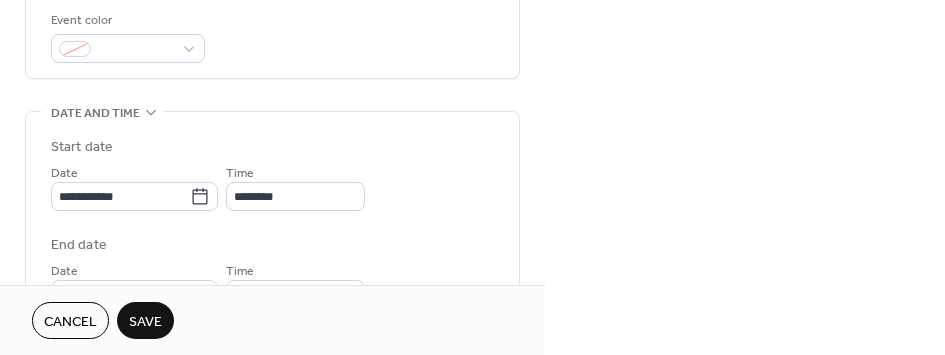 scroll, scrollTop: 600, scrollLeft: 0, axis: vertical 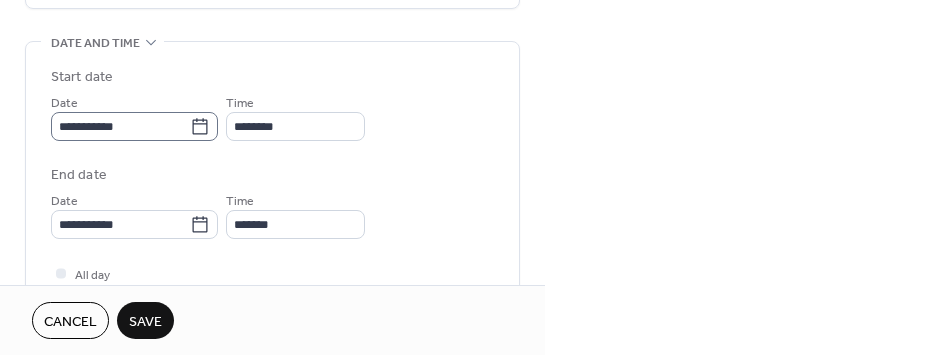 type on "******" 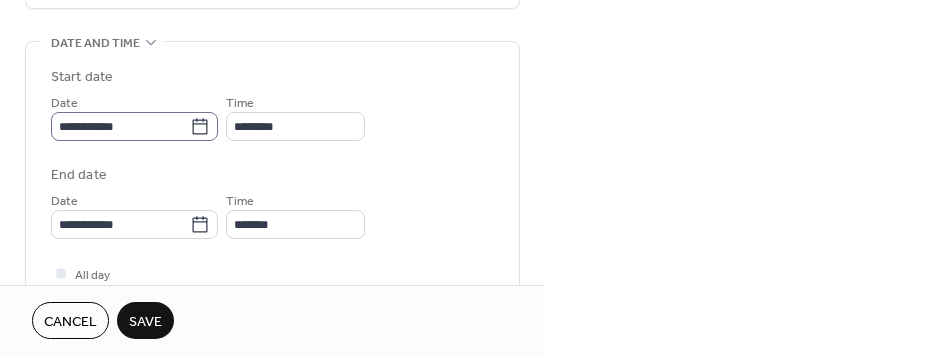 click 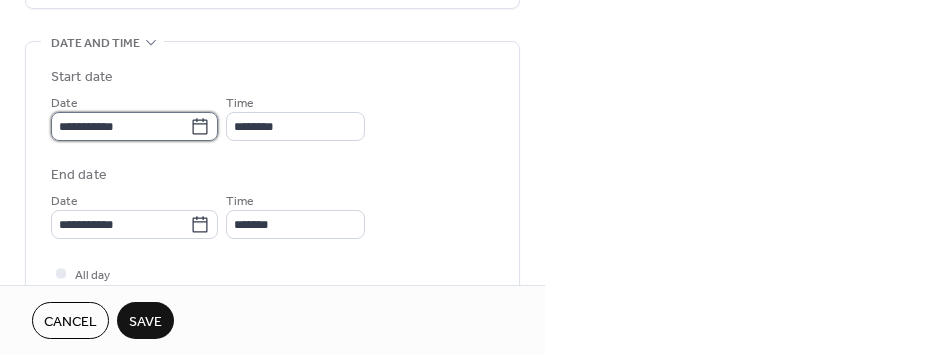 click on "**********" at bounding box center (120, 126) 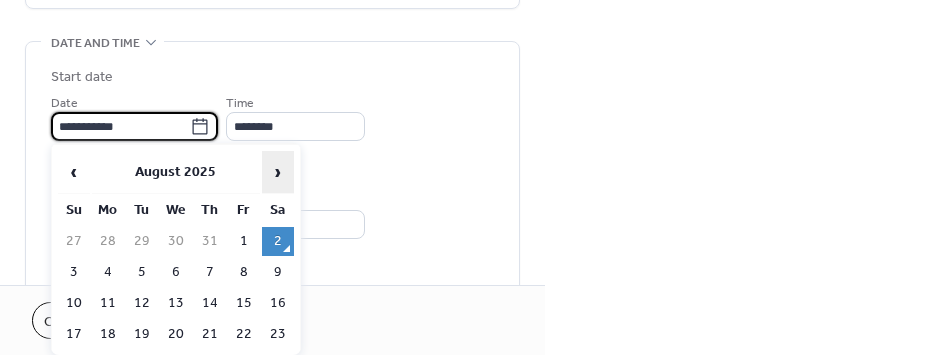 click on "›" at bounding box center [278, 172] 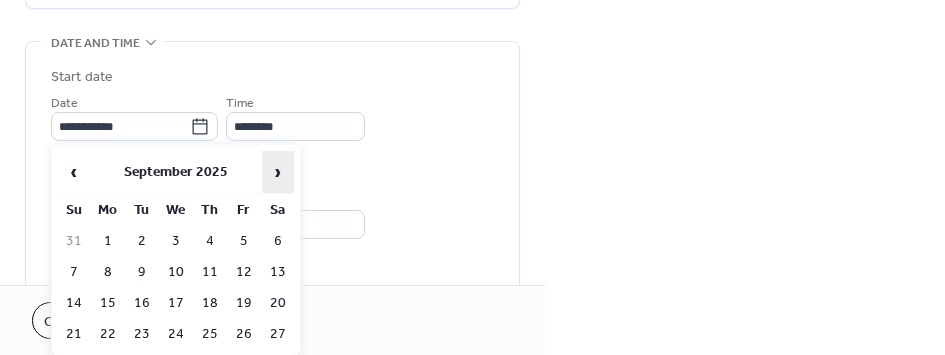 click on "›" at bounding box center [278, 172] 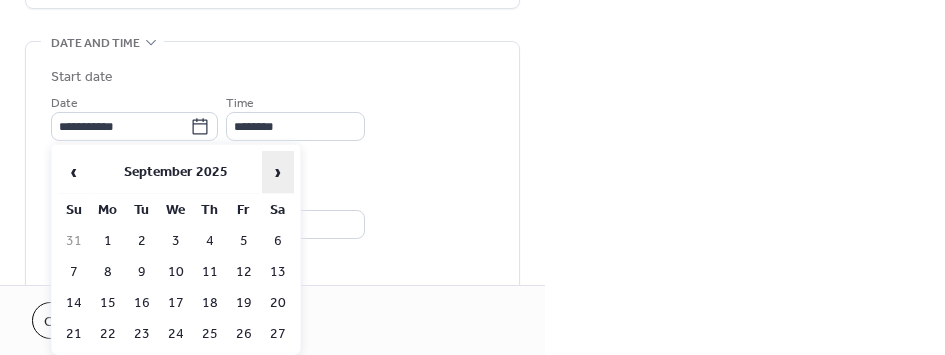 click on "›" at bounding box center (278, 172) 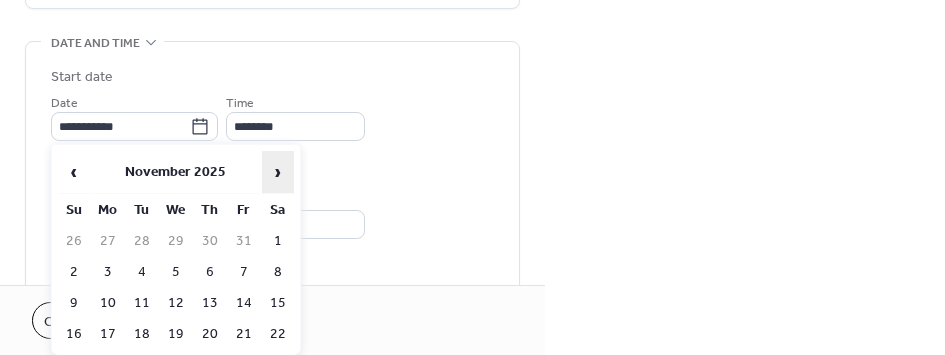 click on "›" at bounding box center (278, 172) 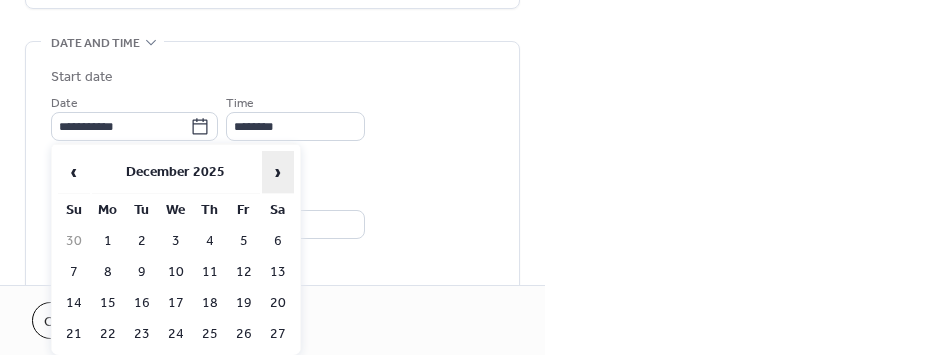 click on "›" at bounding box center [278, 172] 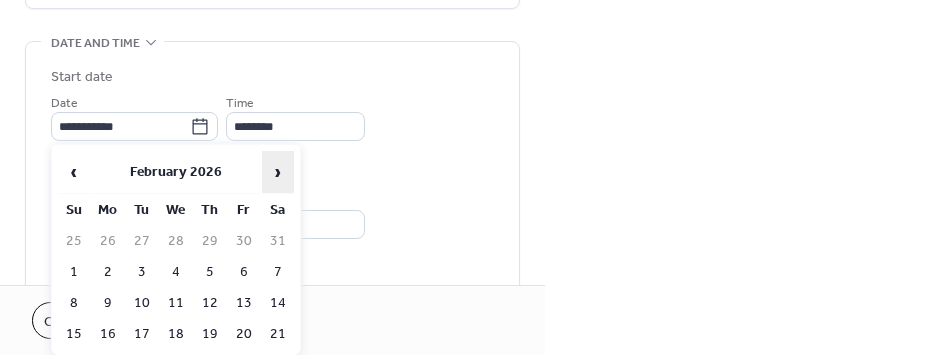 click on "›" at bounding box center [278, 172] 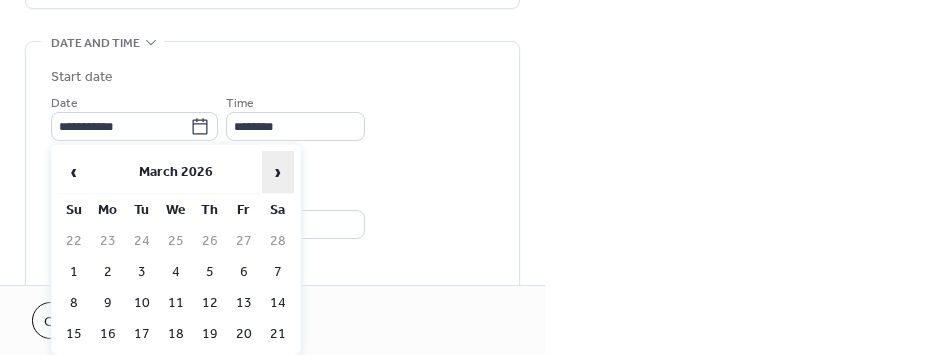 click on "›" at bounding box center (278, 172) 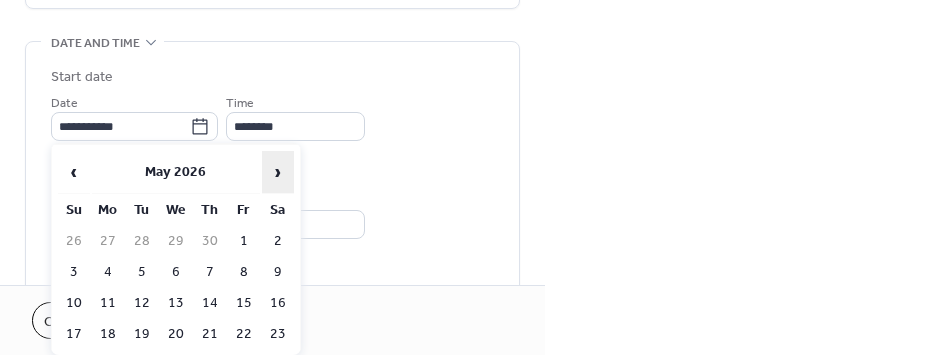 click on "›" at bounding box center (278, 172) 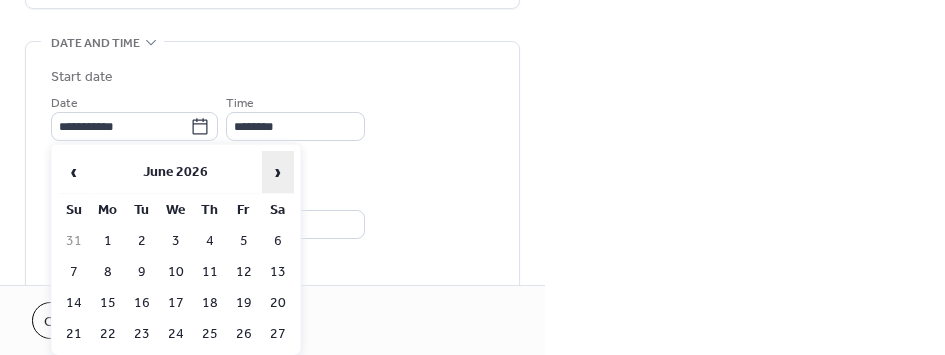 click on "›" at bounding box center [278, 172] 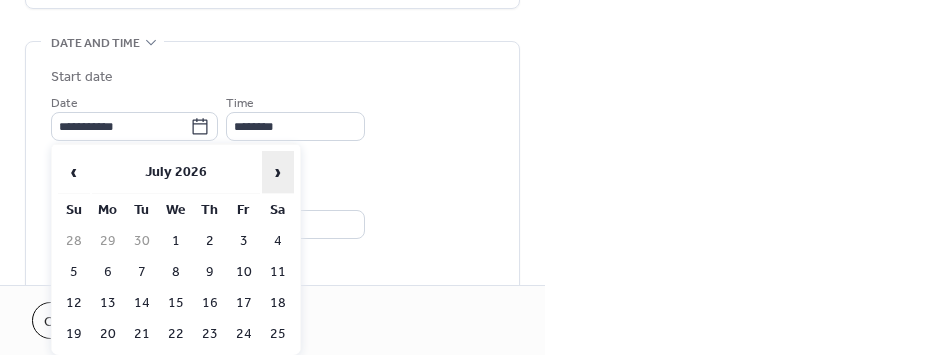 click on "›" at bounding box center [278, 172] 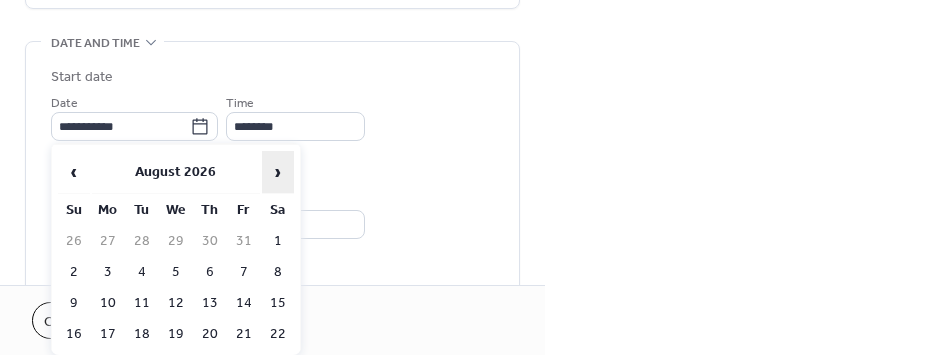 click on "›" at bounding box center [278, 172] 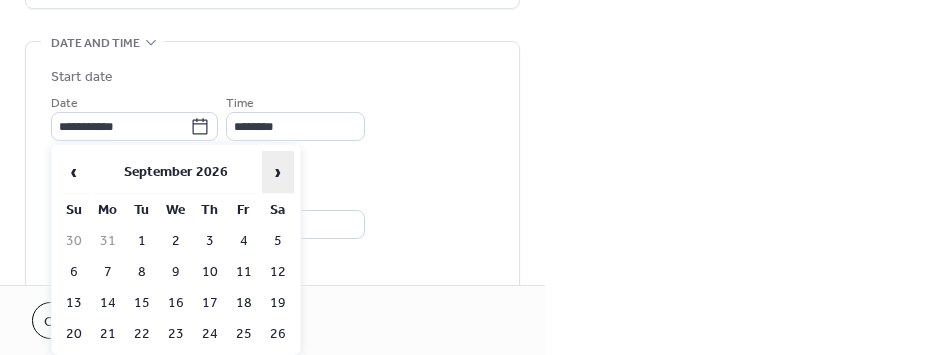 click on "›" at bounding box center [278, 172] 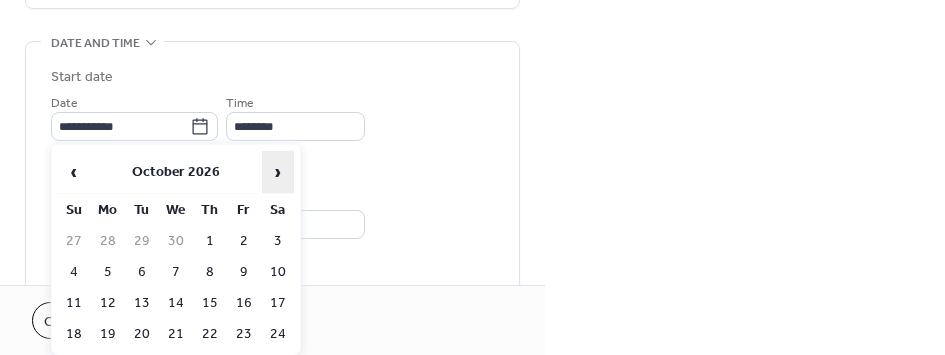 click on "›" at bounding box center (278, 172) 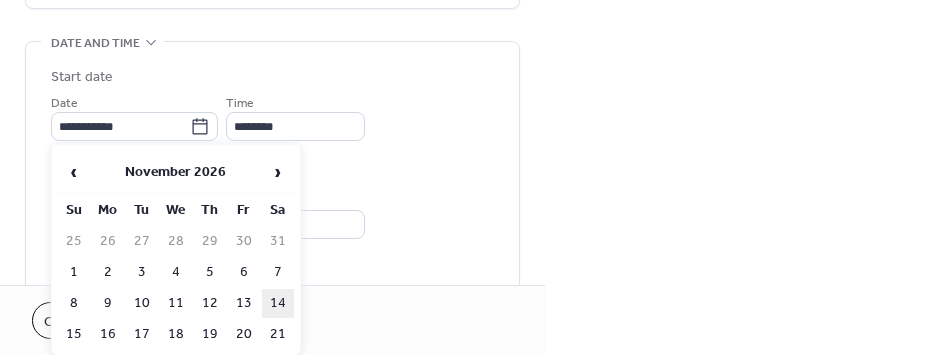 click on "14" at bounding box center [278, 303] 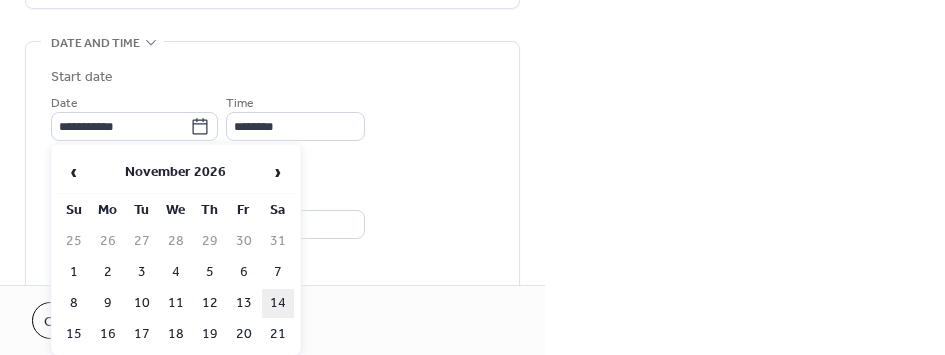 type on "**********" 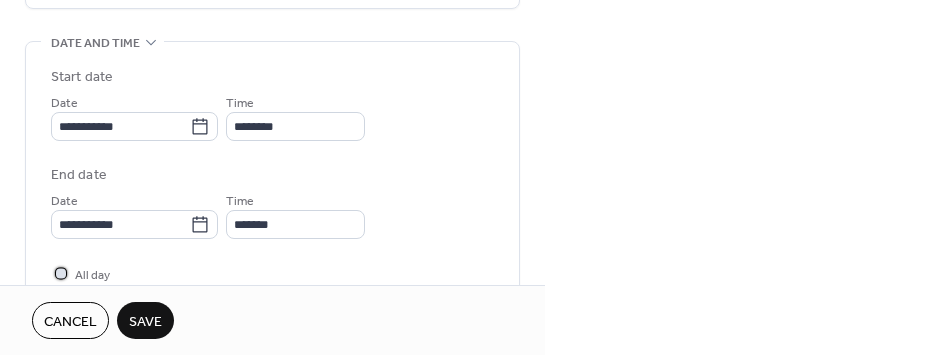 click at bounding box center (61, 273) 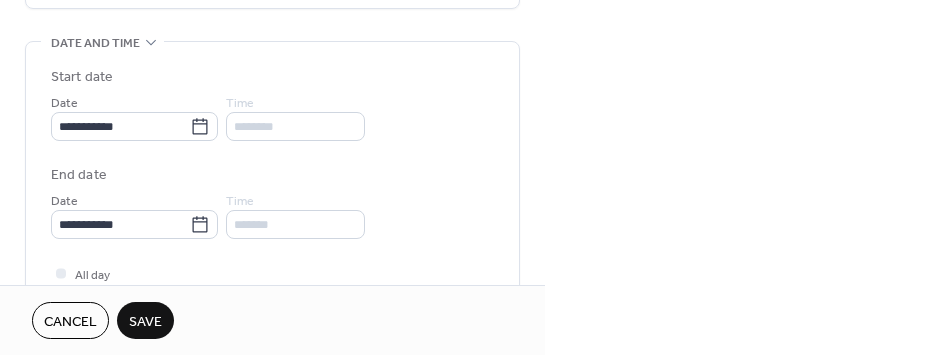 click on "Save" at bounding box center [145, 322] 